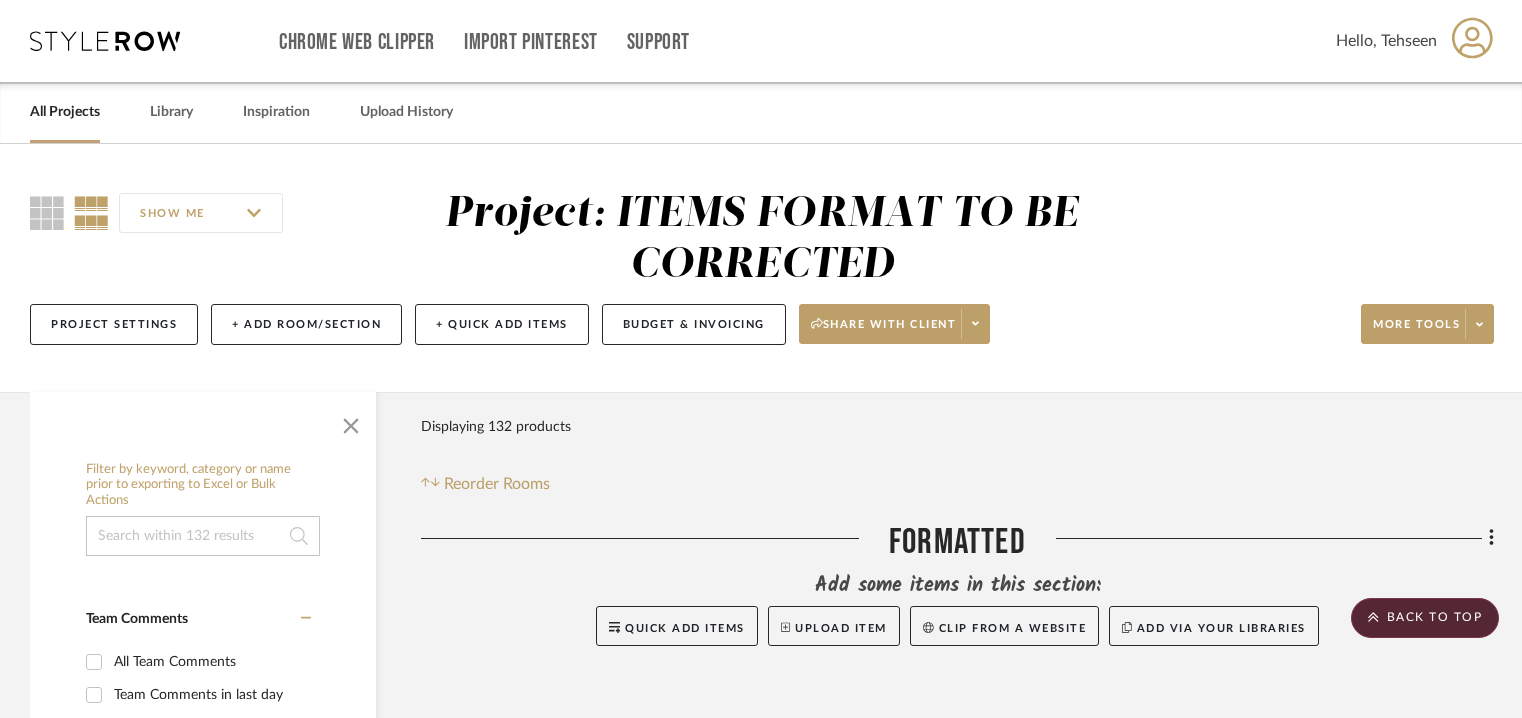 scroll, scrollTop: 5238, scrollLeft: 0, axis: vertical 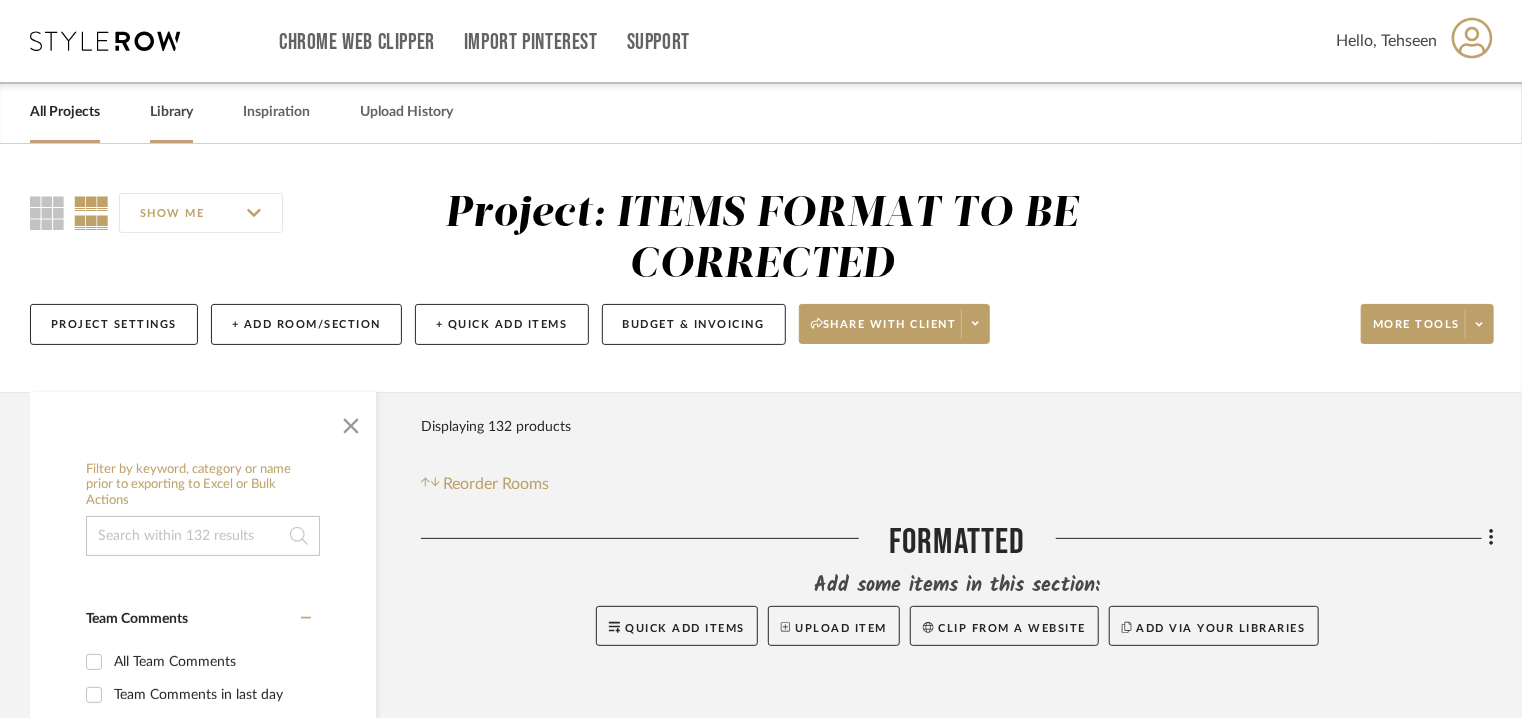 click on "Library" at bounding box center [171, 112] 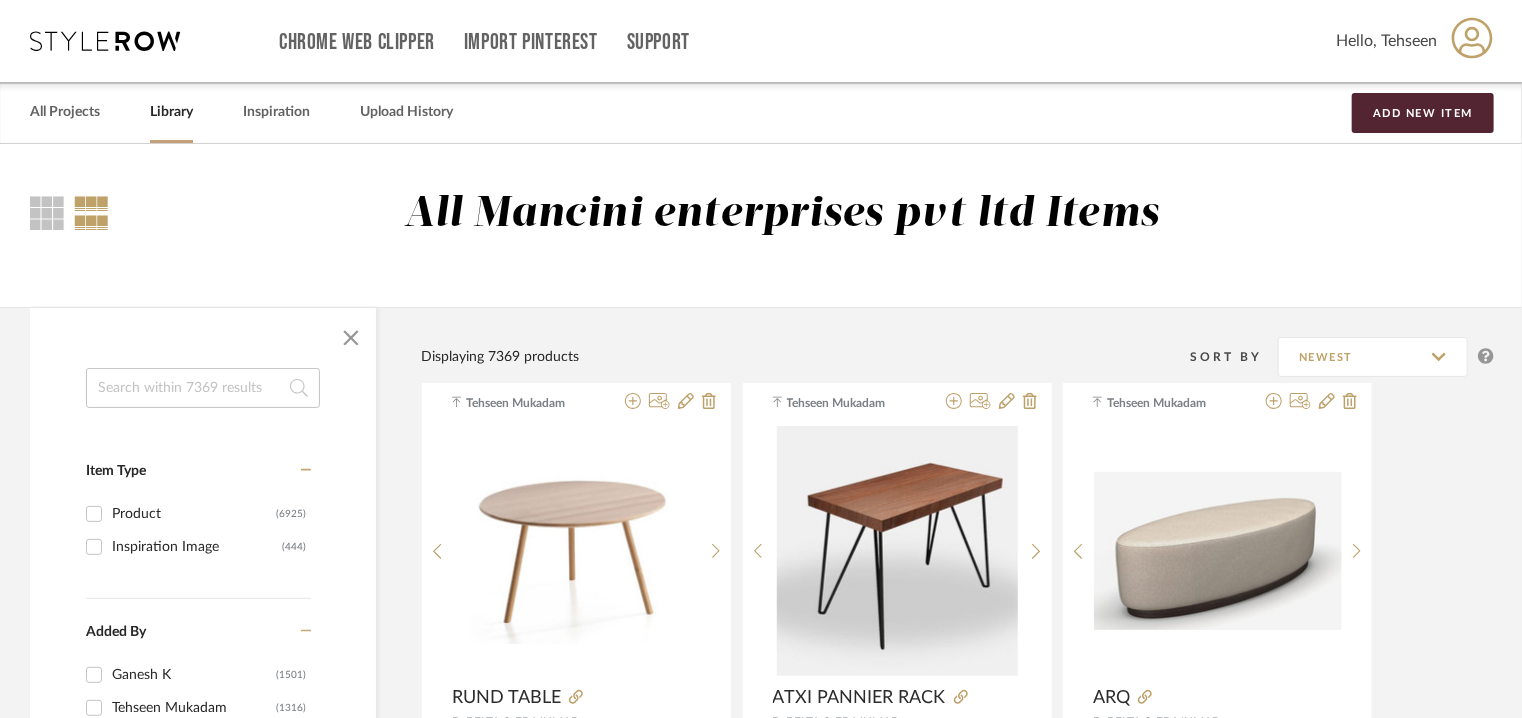 click 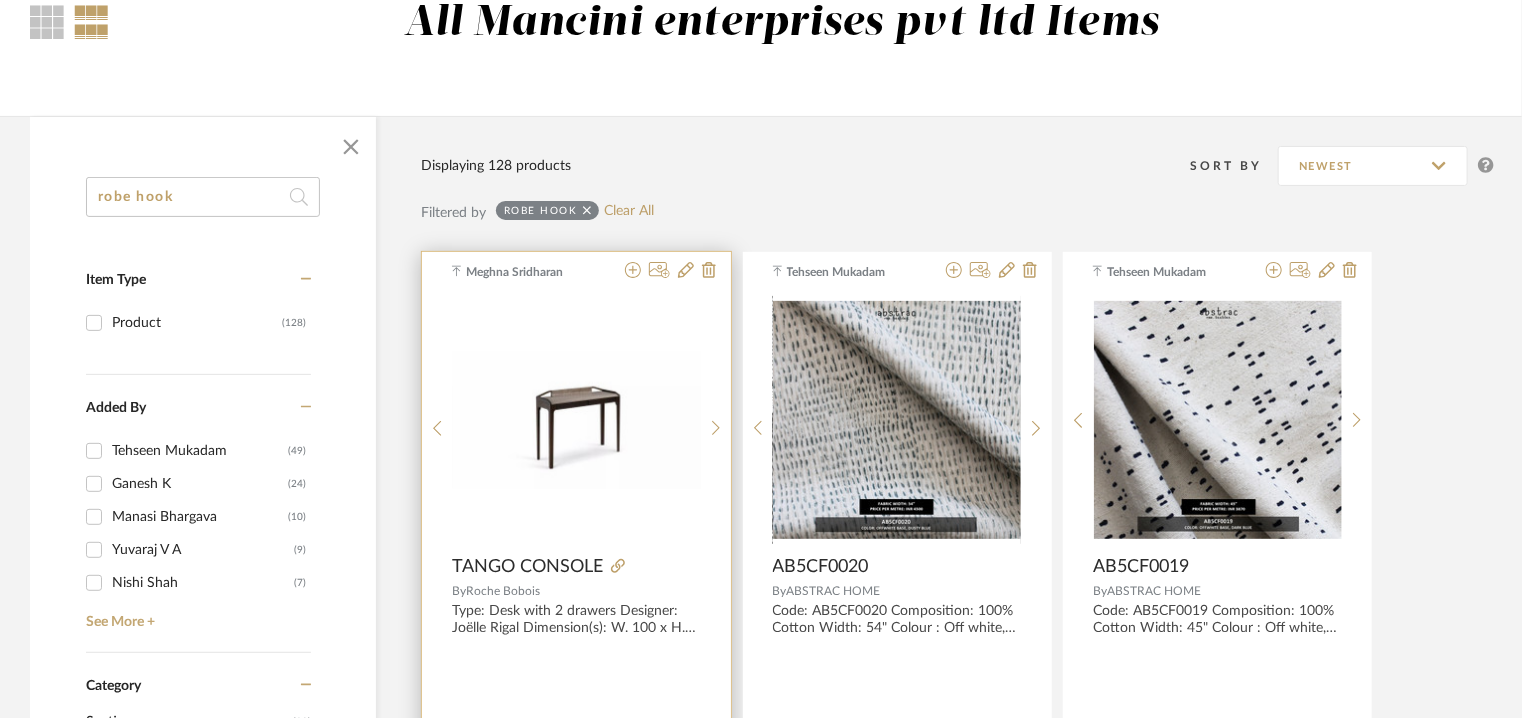 scroll, scrollTop: 200, scrollLeft: 0, axis: vertical 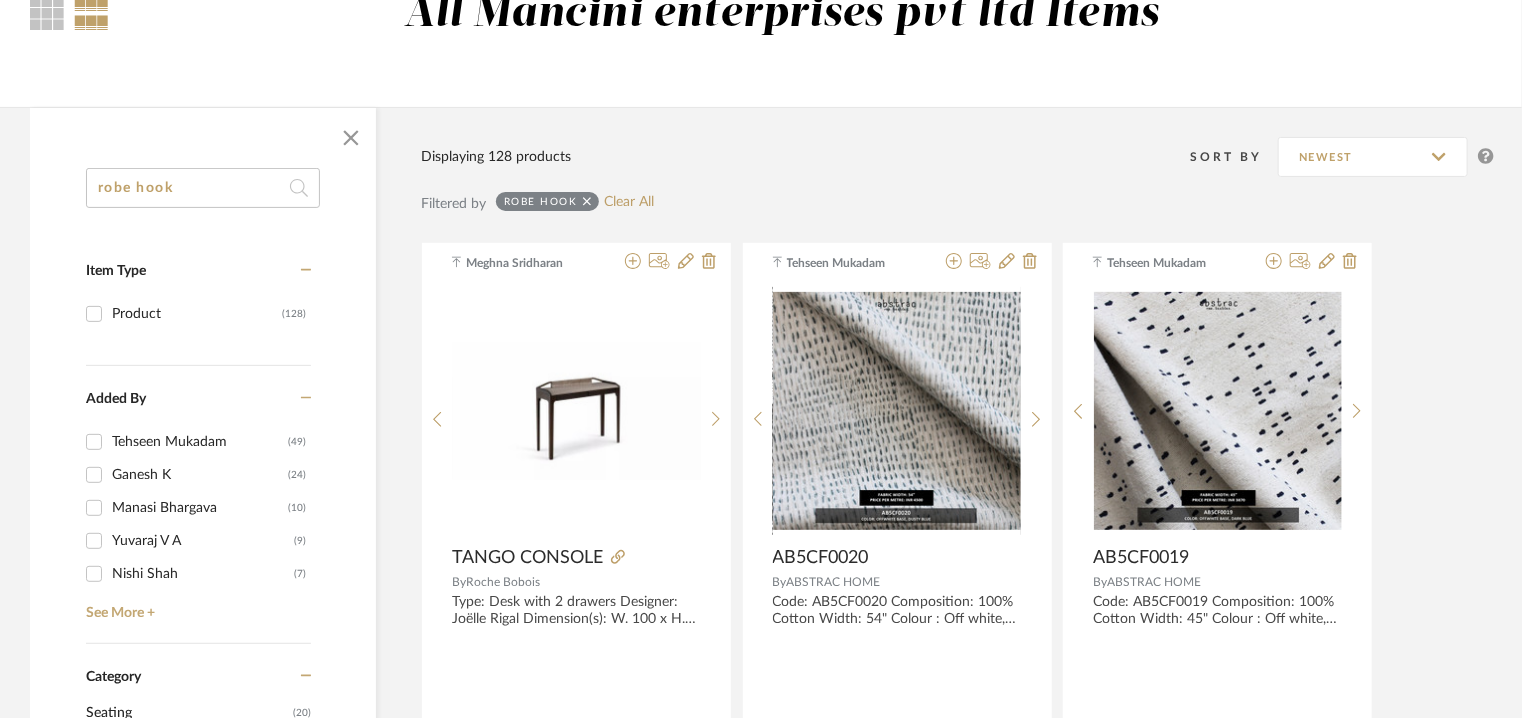 click on "robe hook" 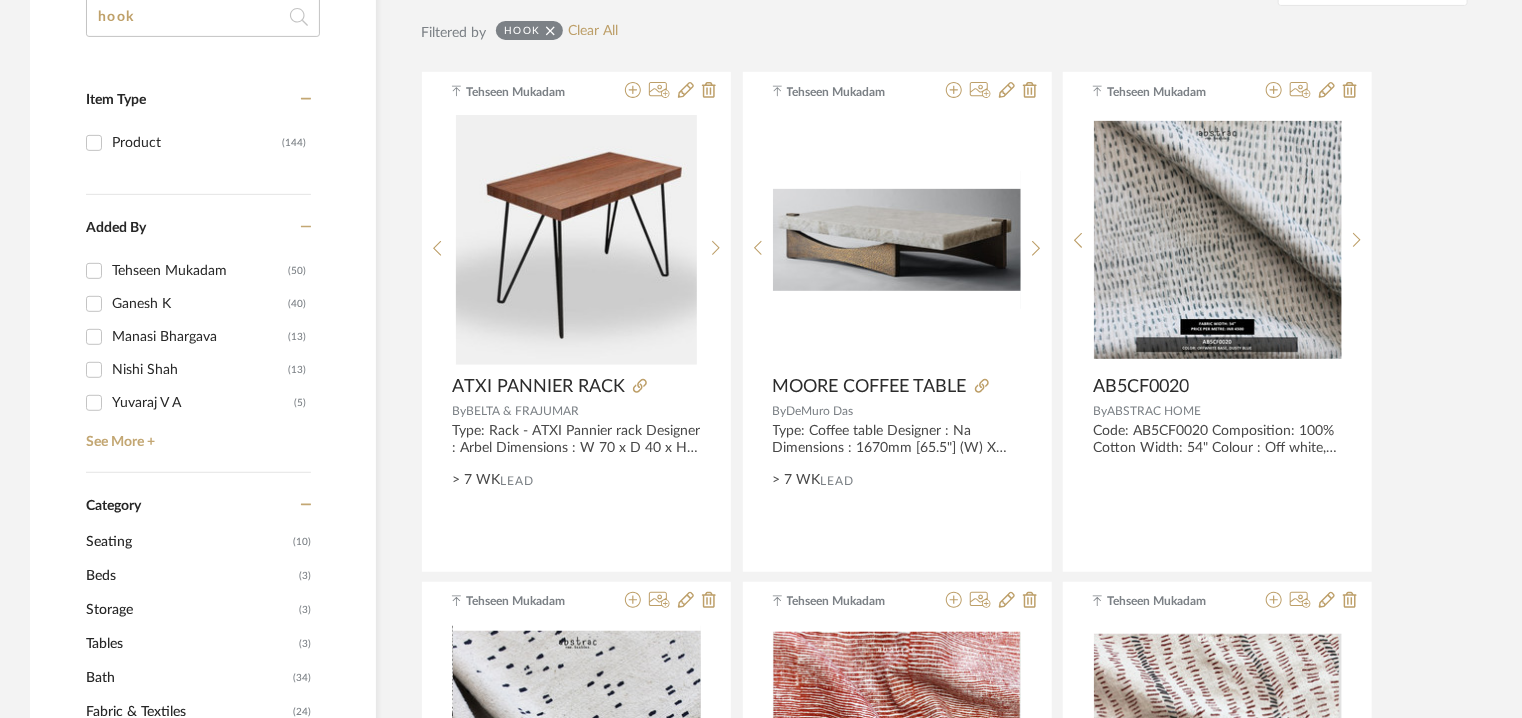 scroll, scrollTop: 0, scrollLeft: 0, axis: both 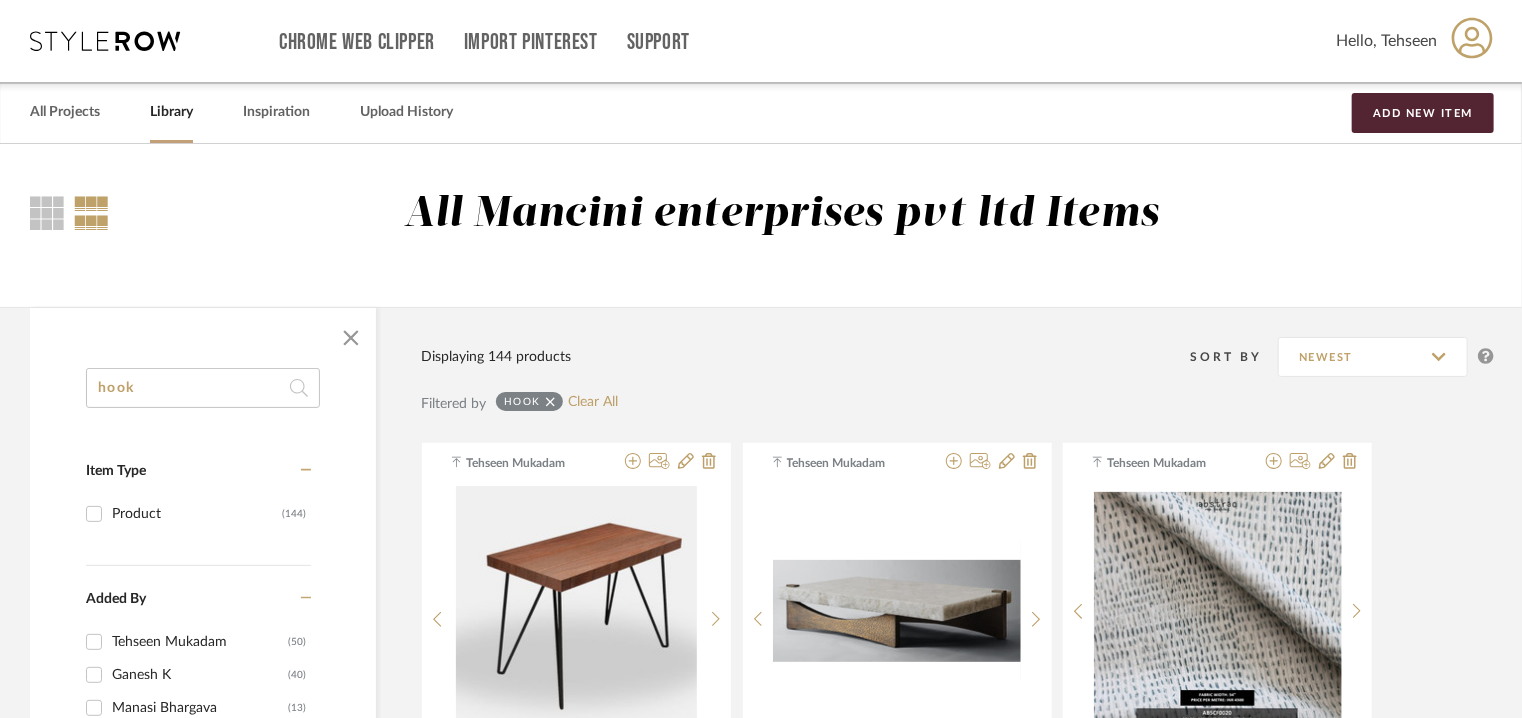 drag, startPoint x: 144, startPoint y: 393, endPoint x: 0, endPoint y: 368, distance: 146.15402 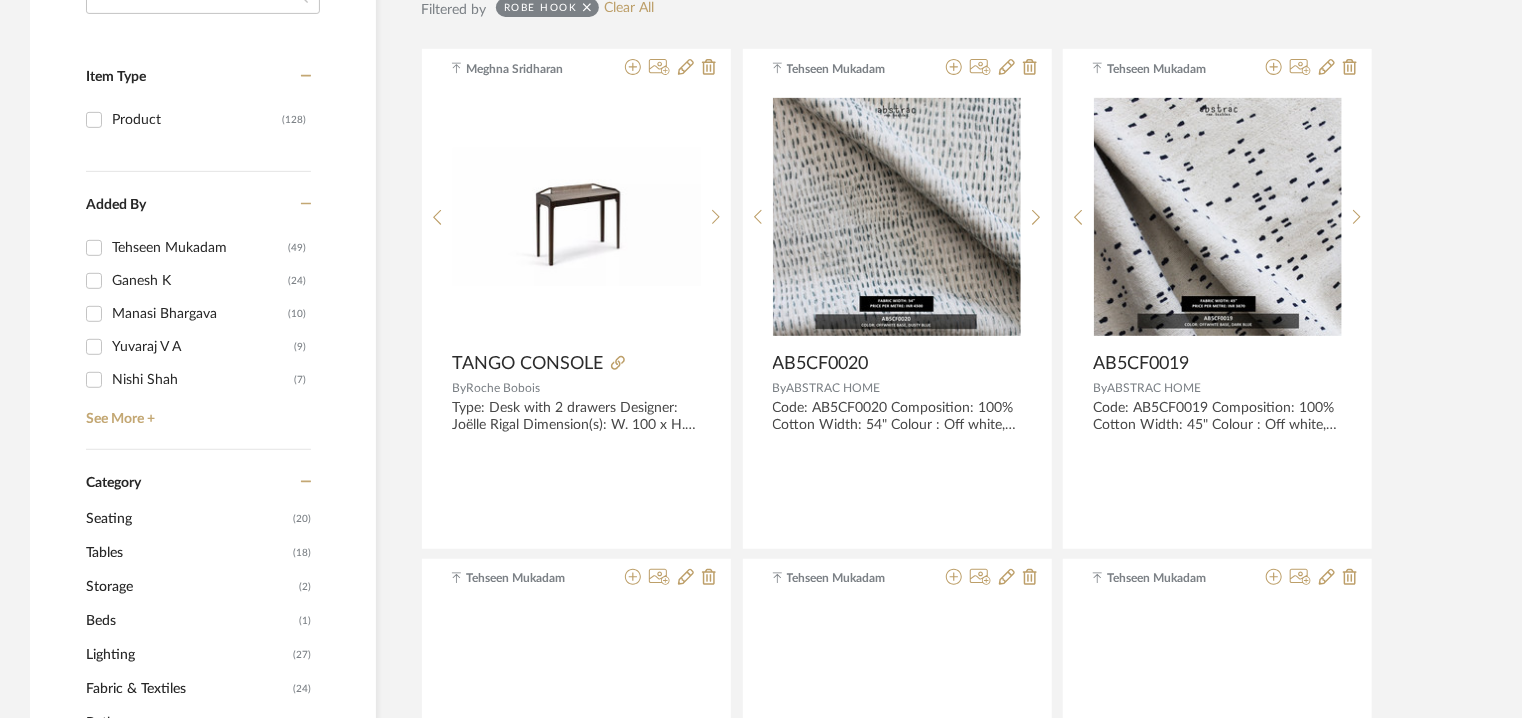 scroll, scrollTop: 400, scrollLeft: 0, axis: vertical 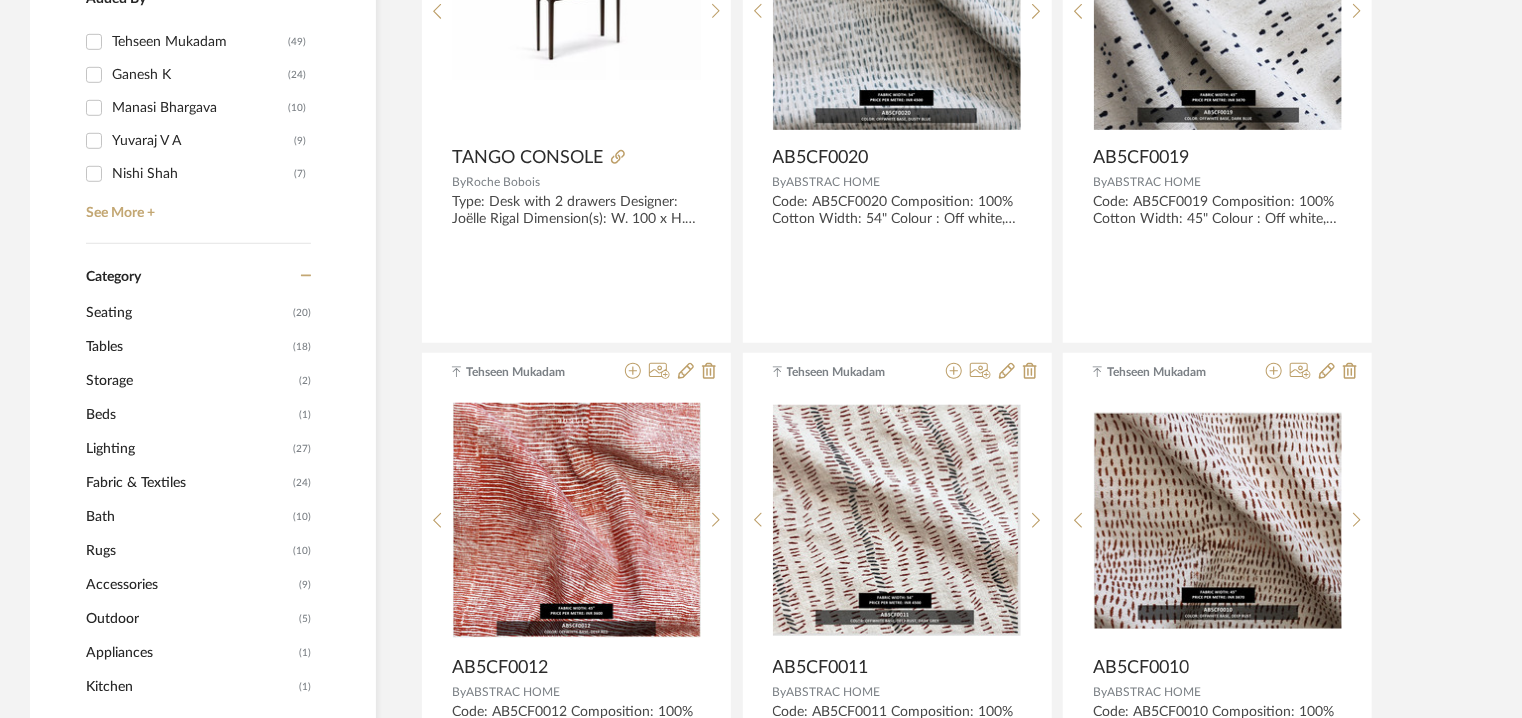 type on "Robe hook" 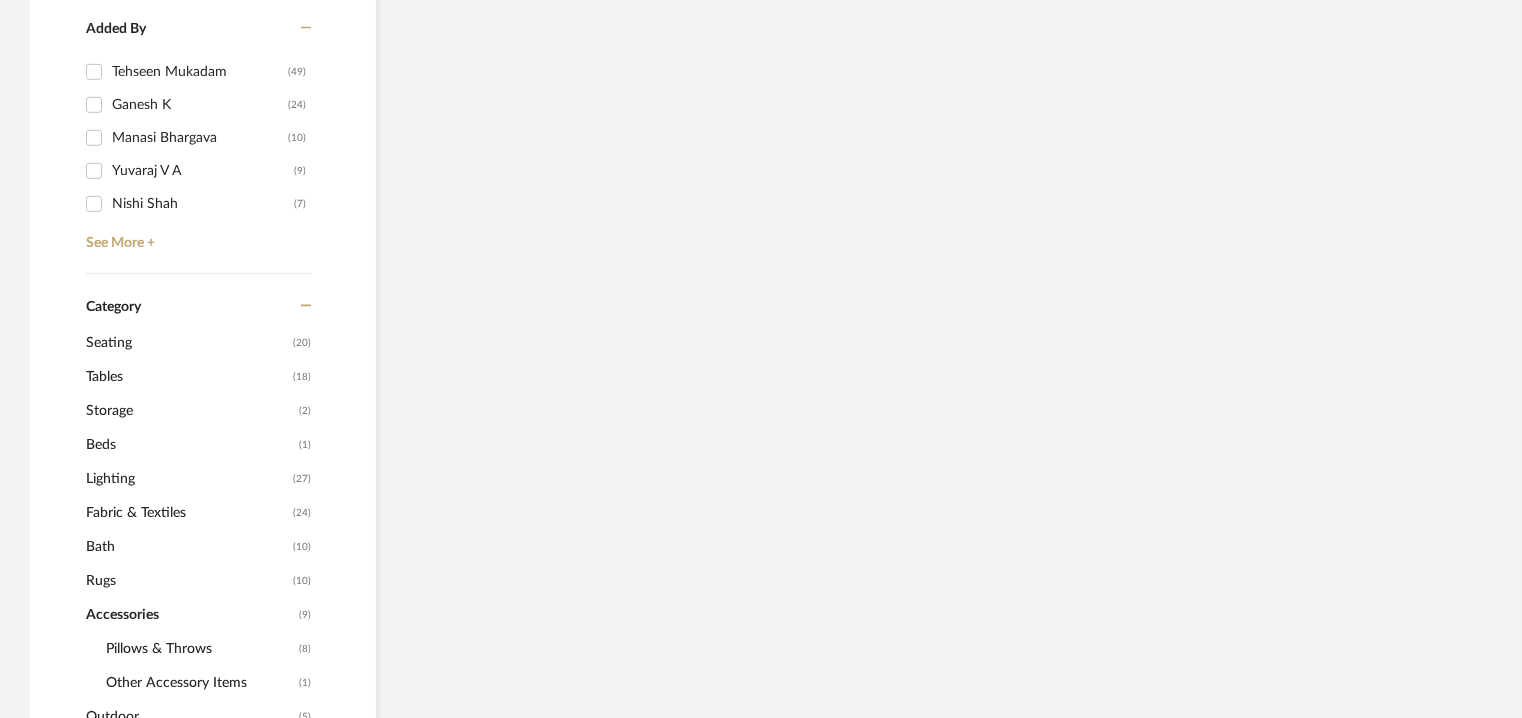 scroll, scrollTop: 629, scrollLeft: 0, axis: vertical 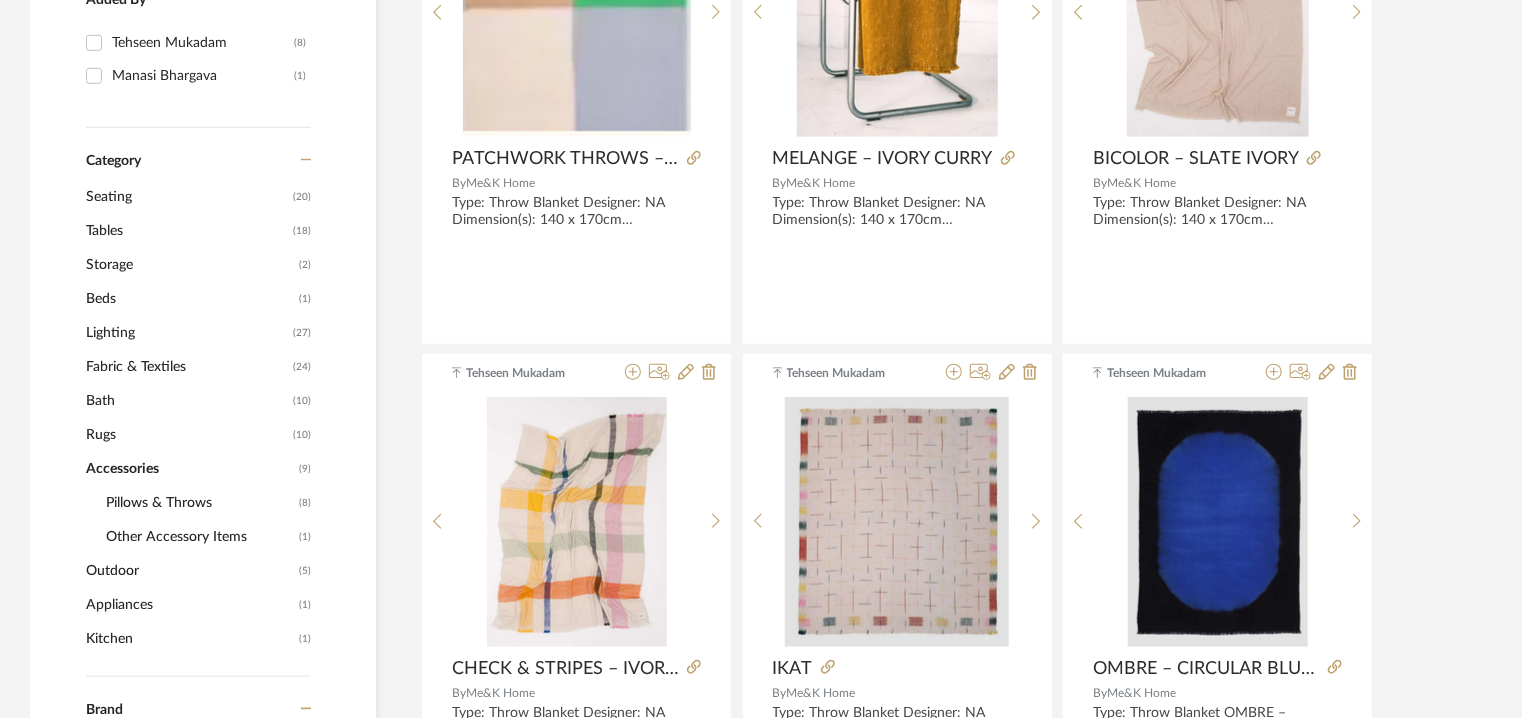 click on "Other Accessory Items" 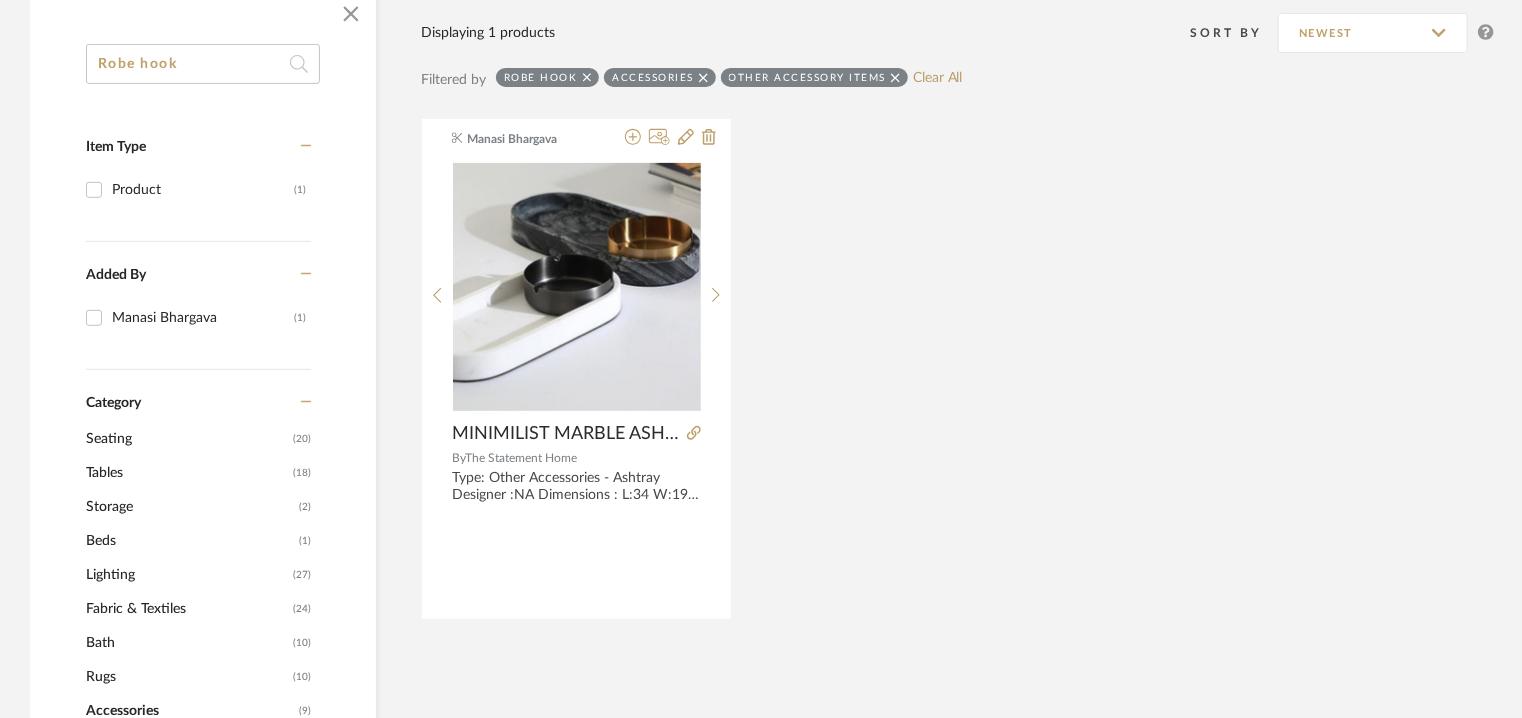 scroll, scrollTop: 529, scrollLeft: 0, axis: vertical 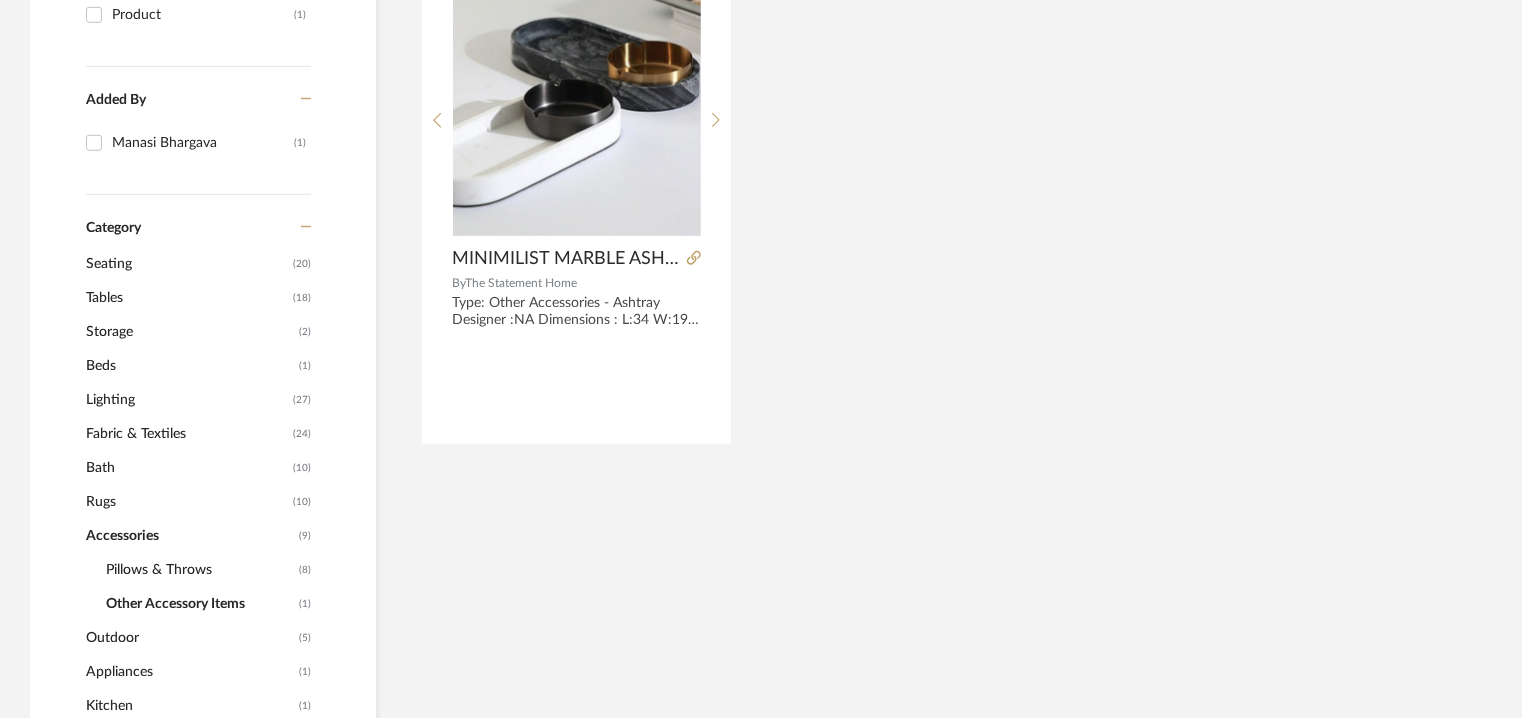 click on "Bath" 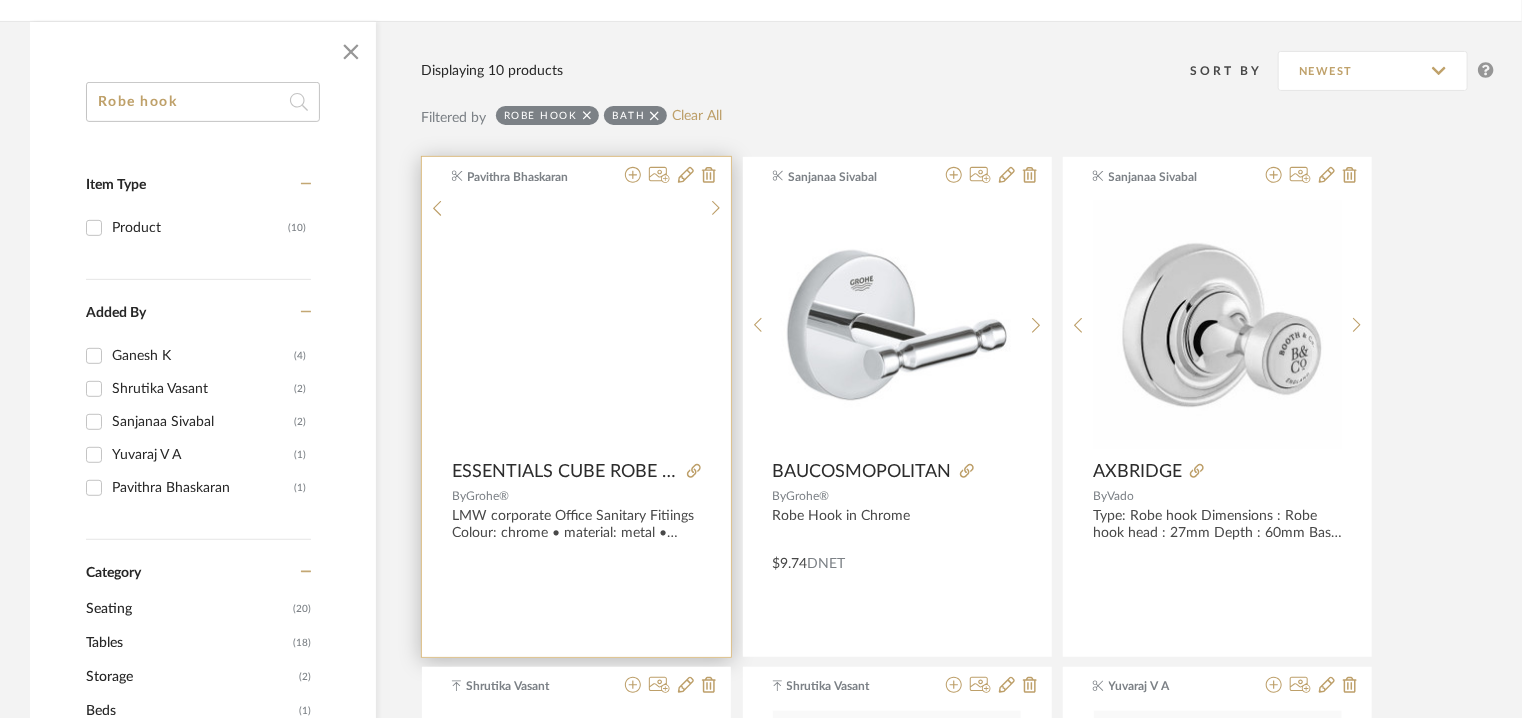scroll, scrollTop: 0, scrollLeft: 0, axis: both 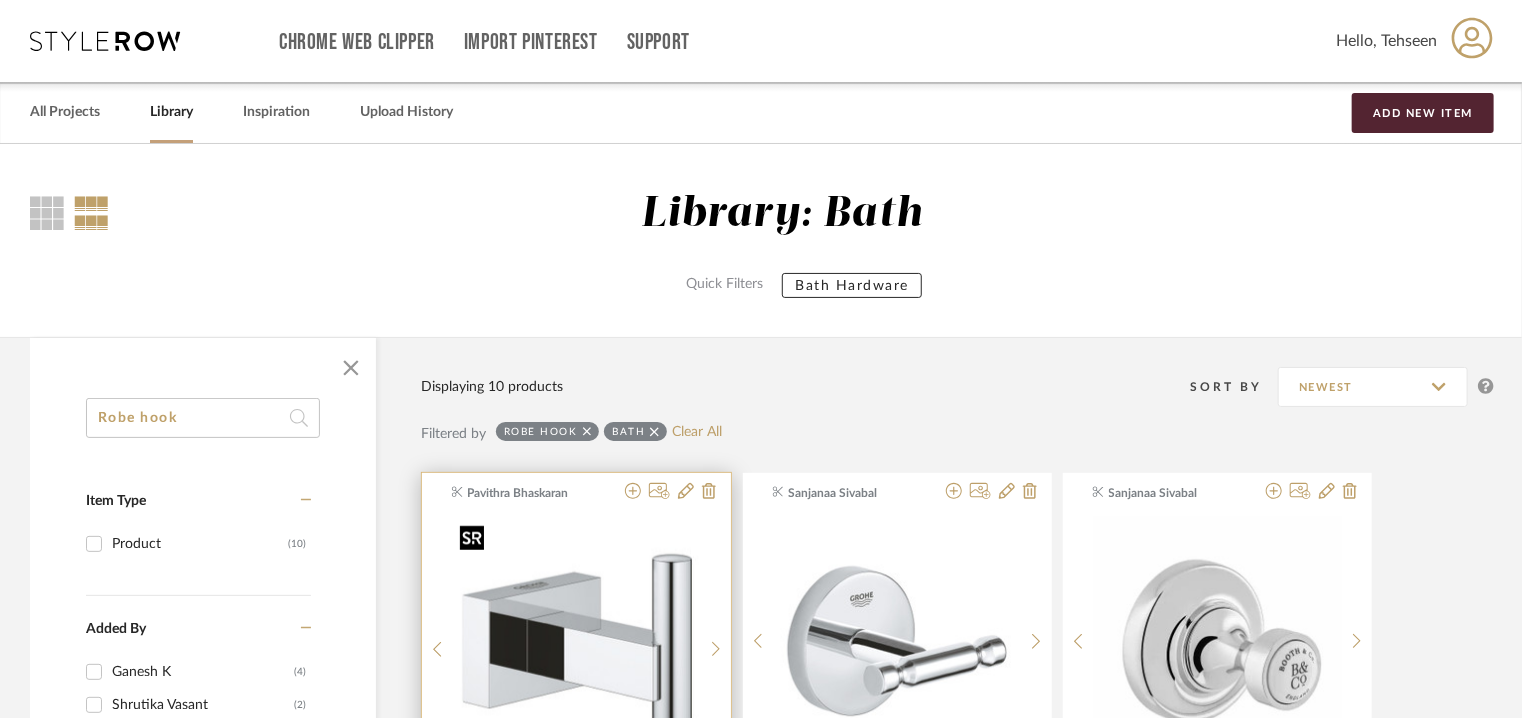 click at bounding box center [577, 641] 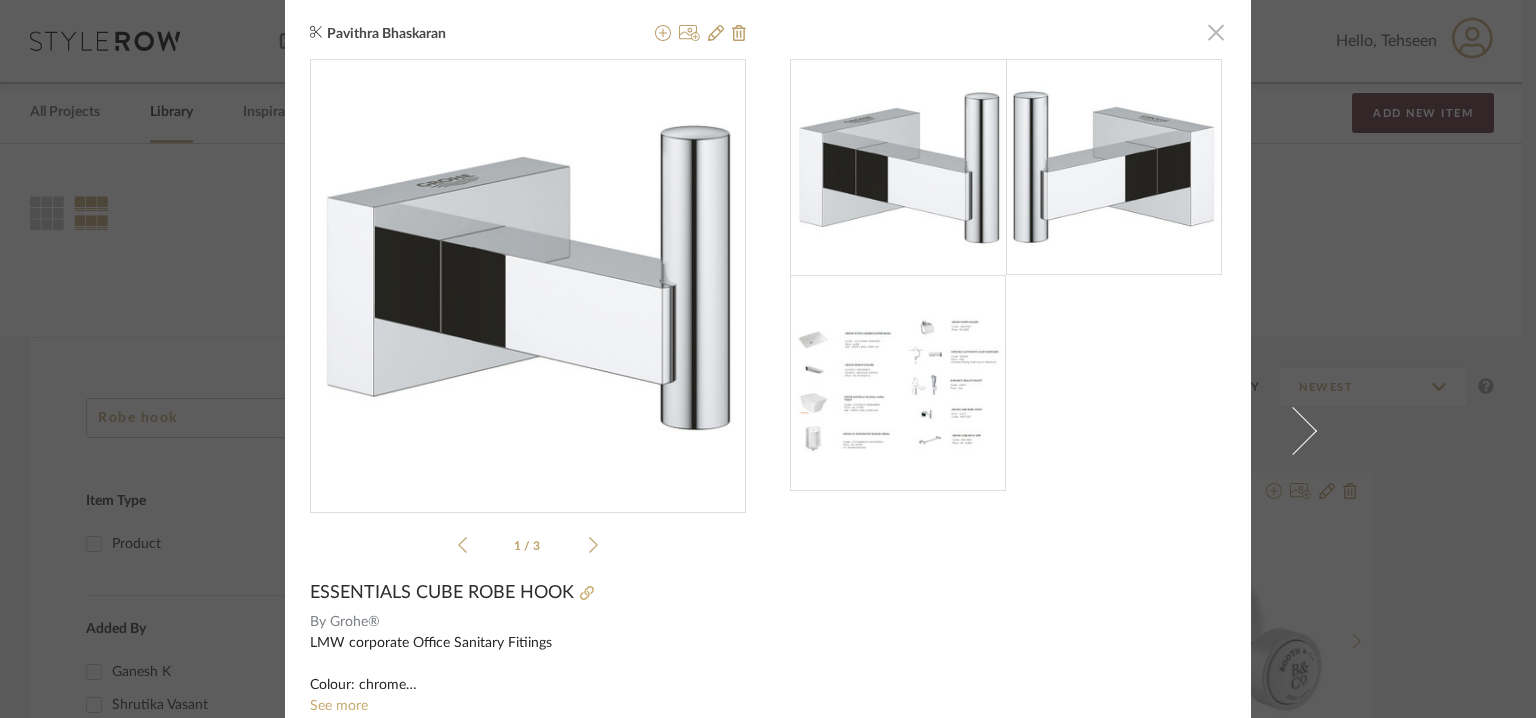 click 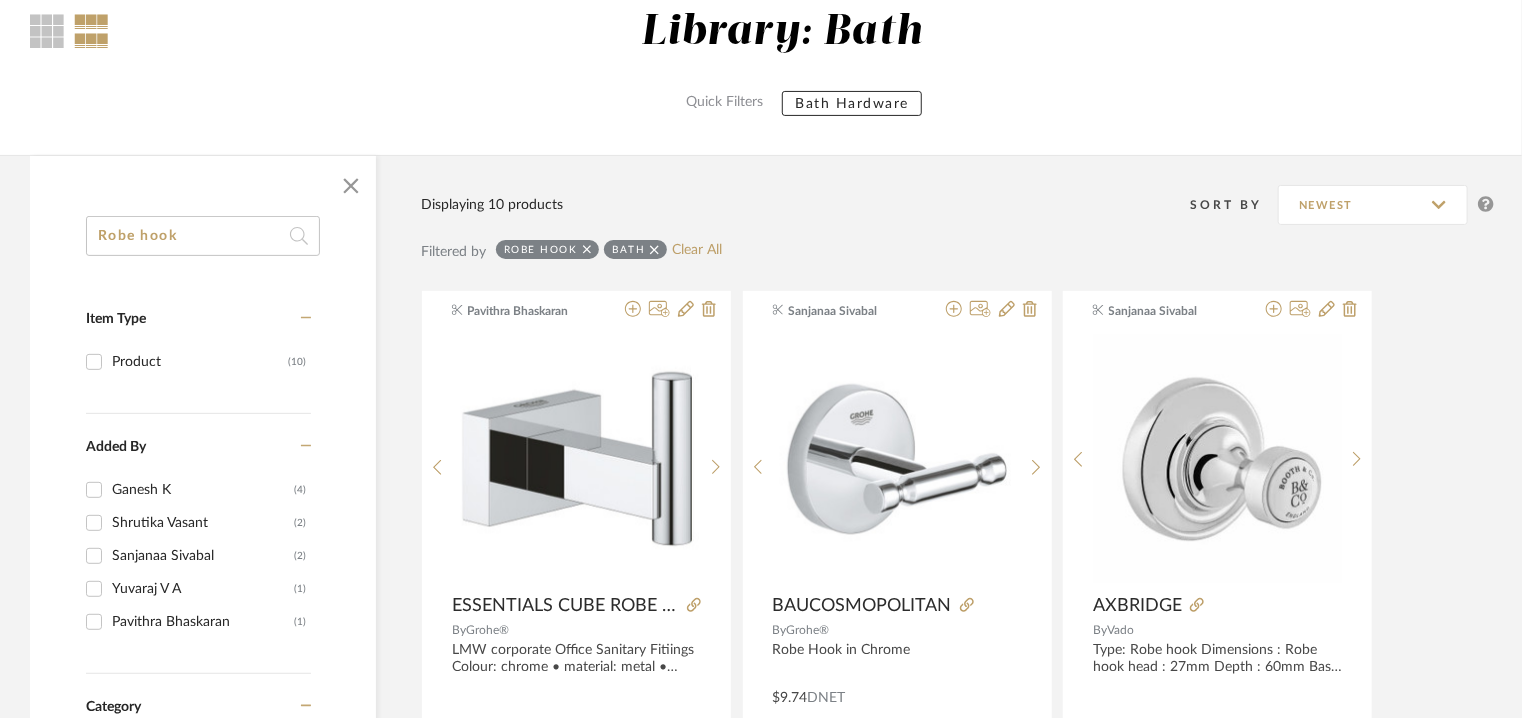 scroll, scrollTop: 100, scrollLeft: 0, axis: vertical 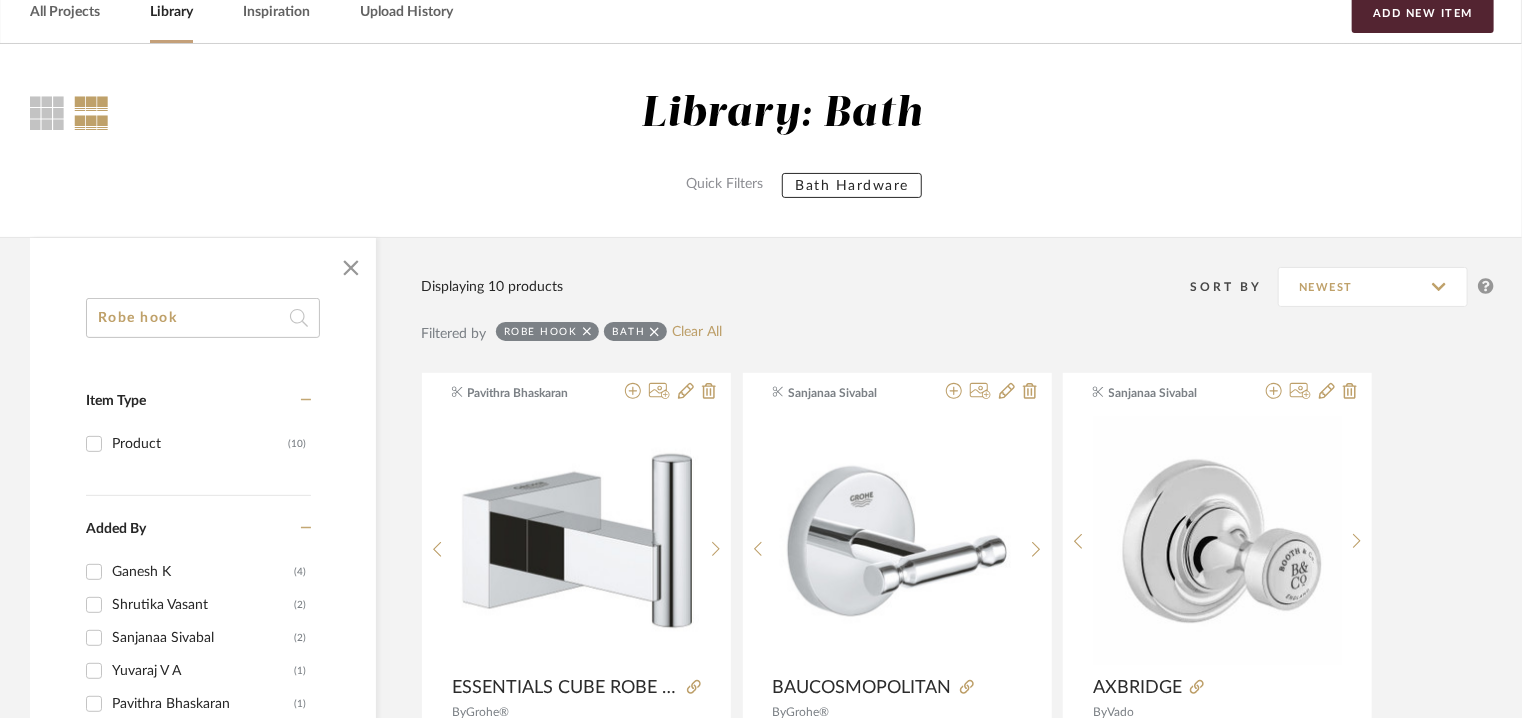 click on "Bath" 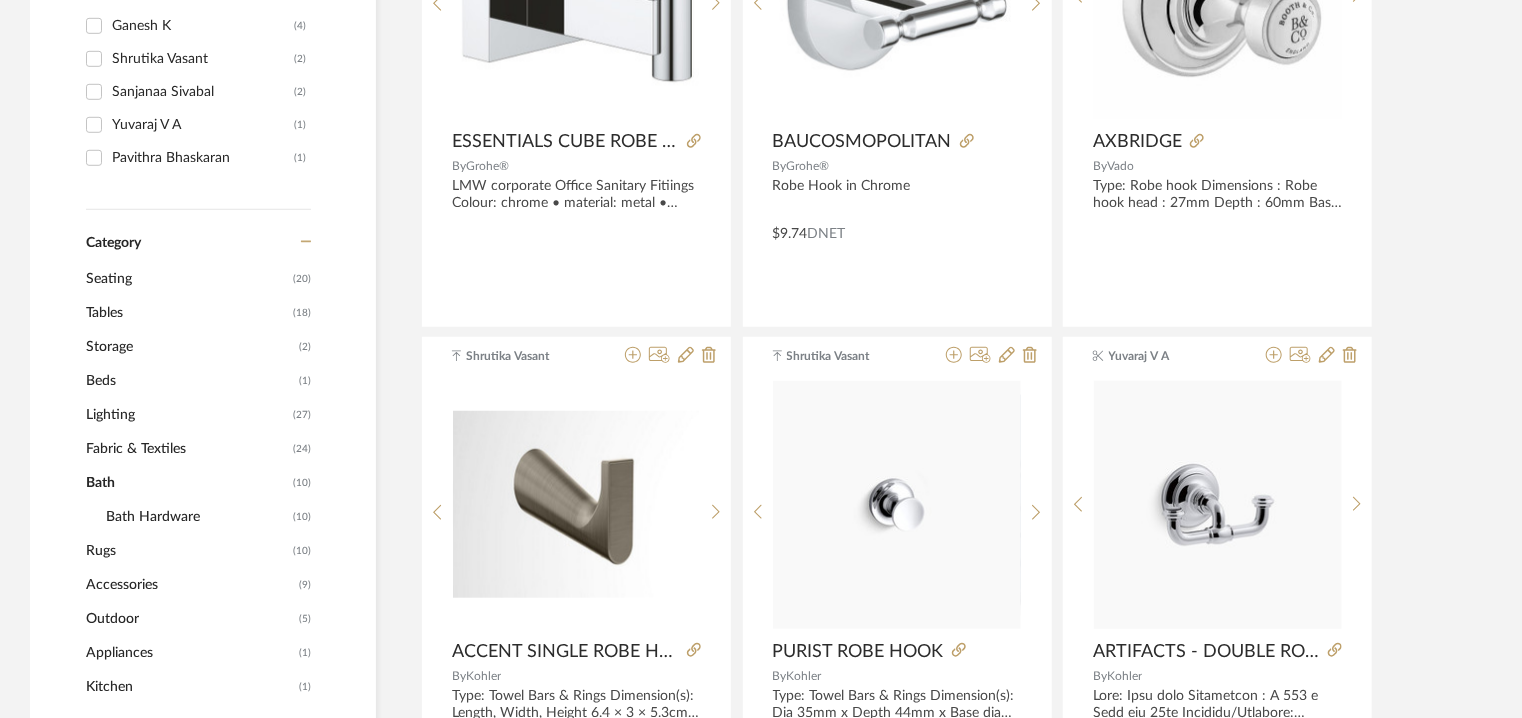 scroll, scrollTop: 400, scrollLeft: 0, axis: vertical 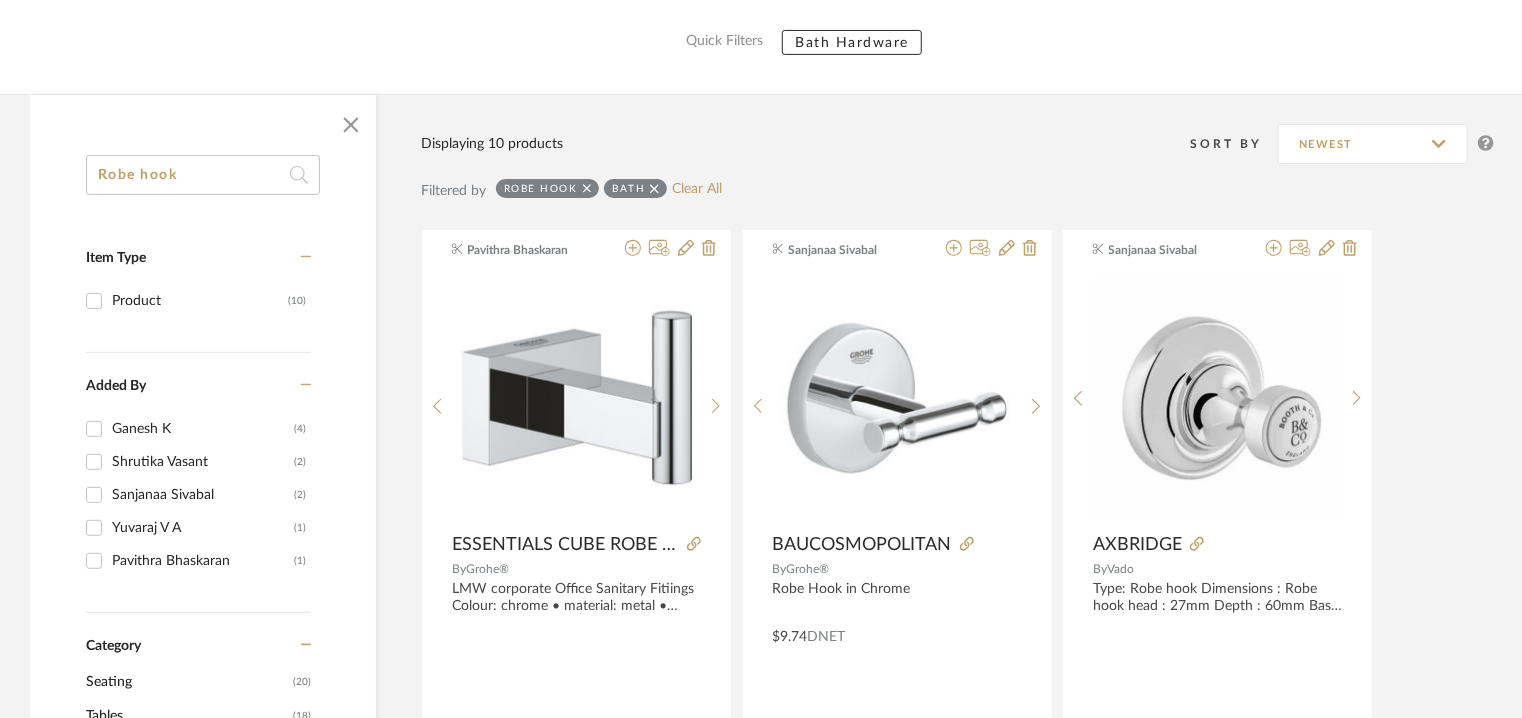 drag, startPoint x: 216, startPoint y: 11, endPoint x: 0, endPoint y: -12, distance: 217.22108 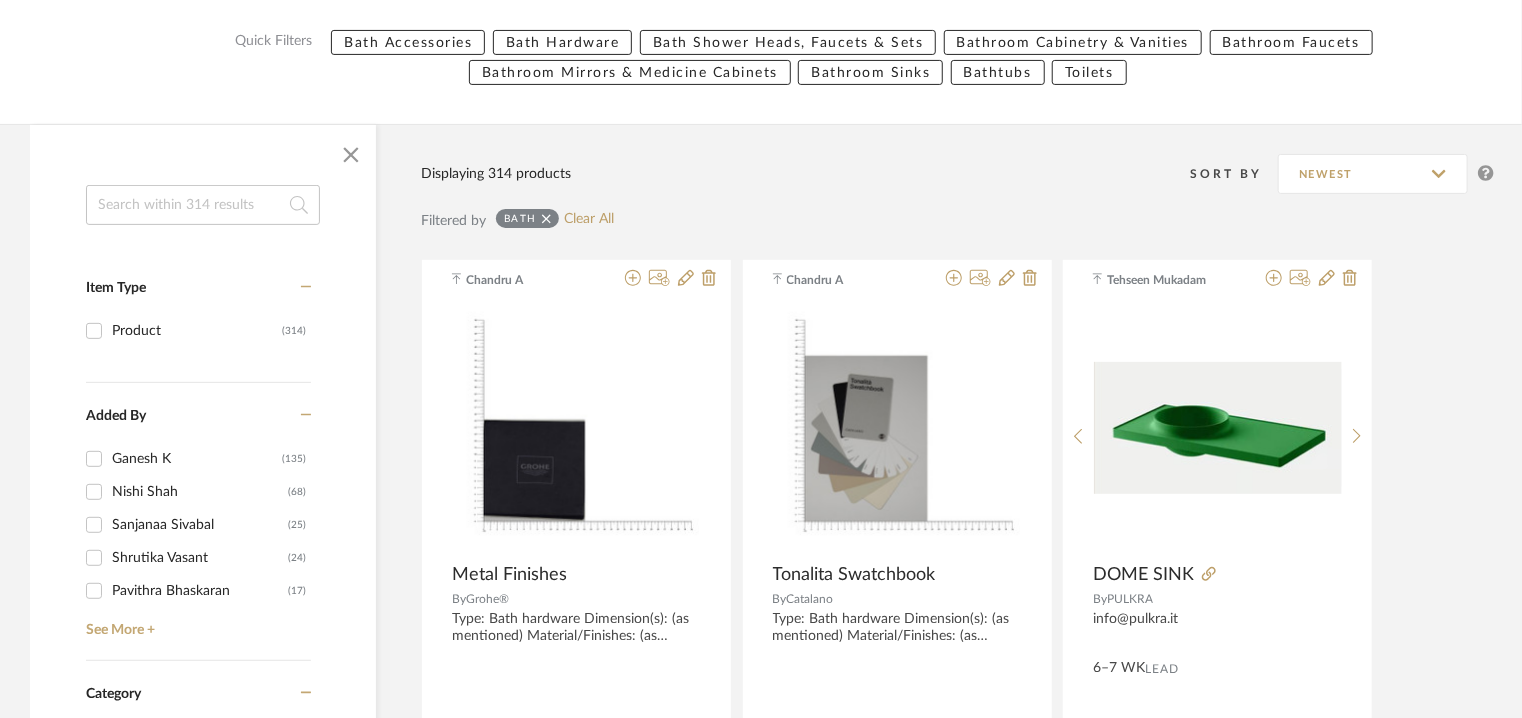 click on "Bath Hardware" 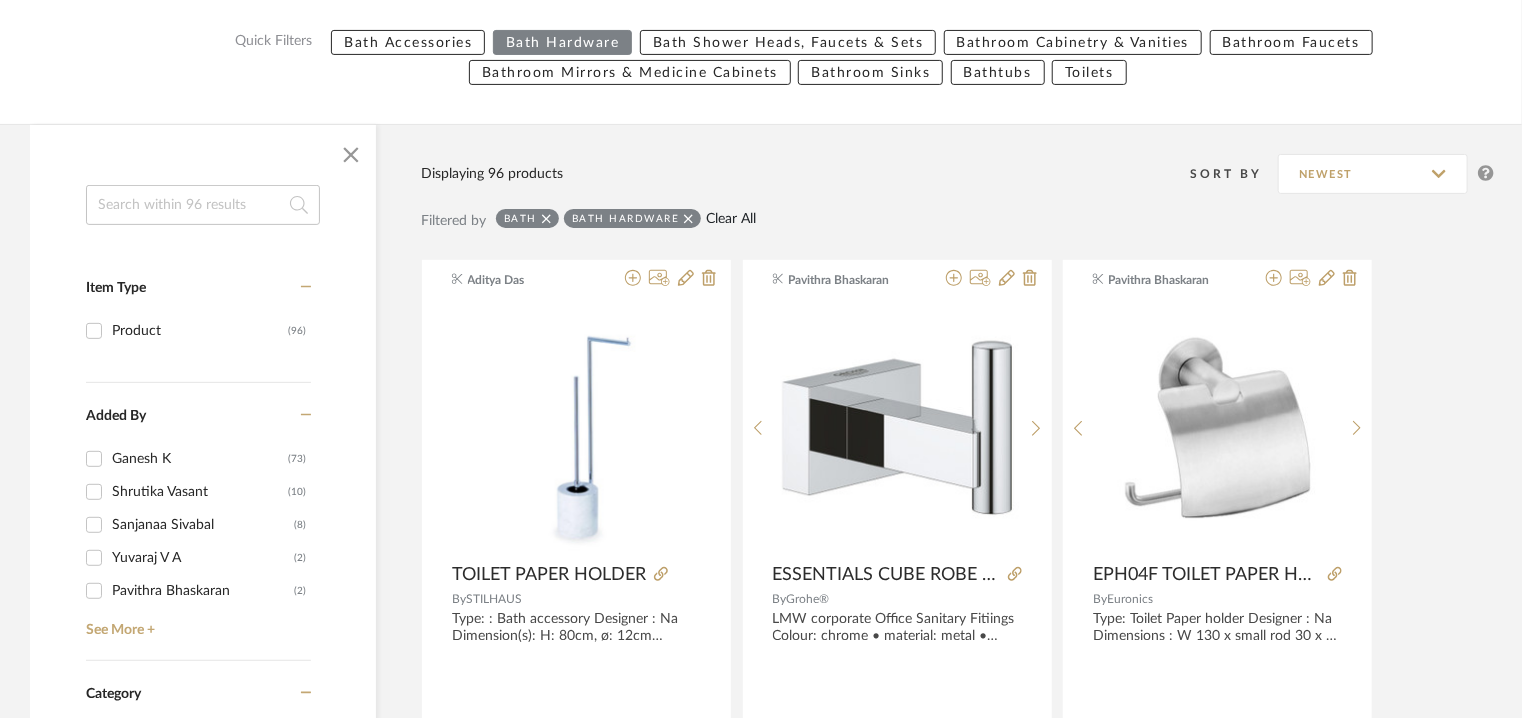 click on "Clear All" 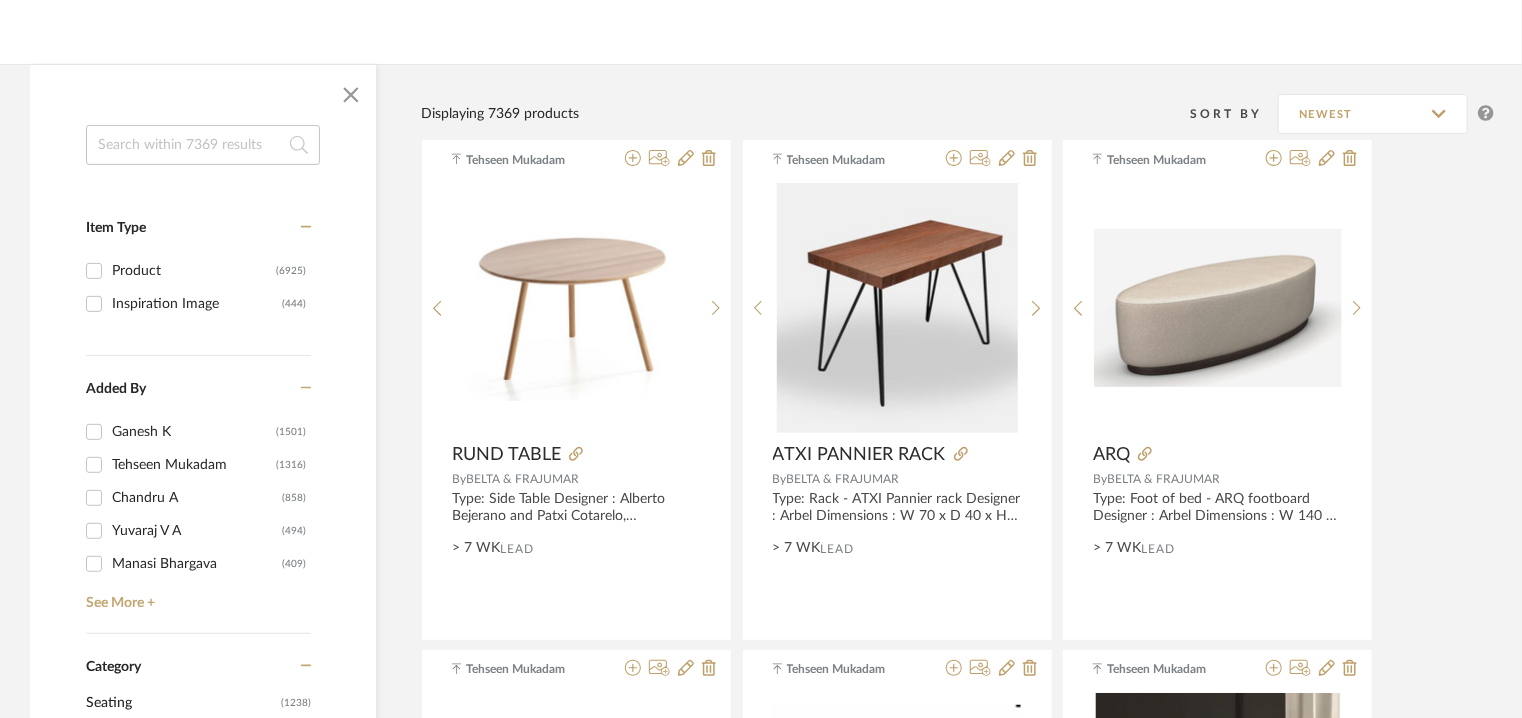 click on "Tehseen Mukadam" at bounding box center (194, 465) 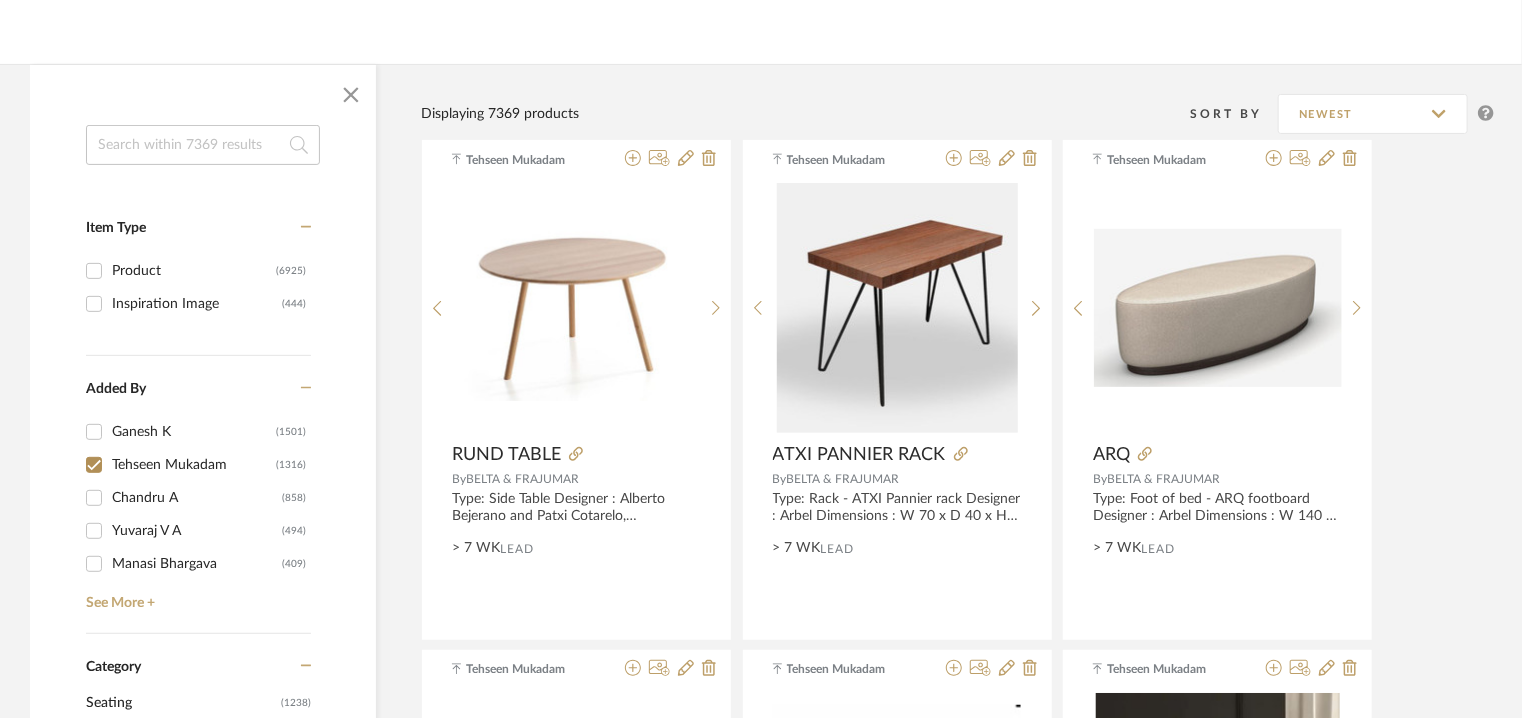 checkbox on "true" 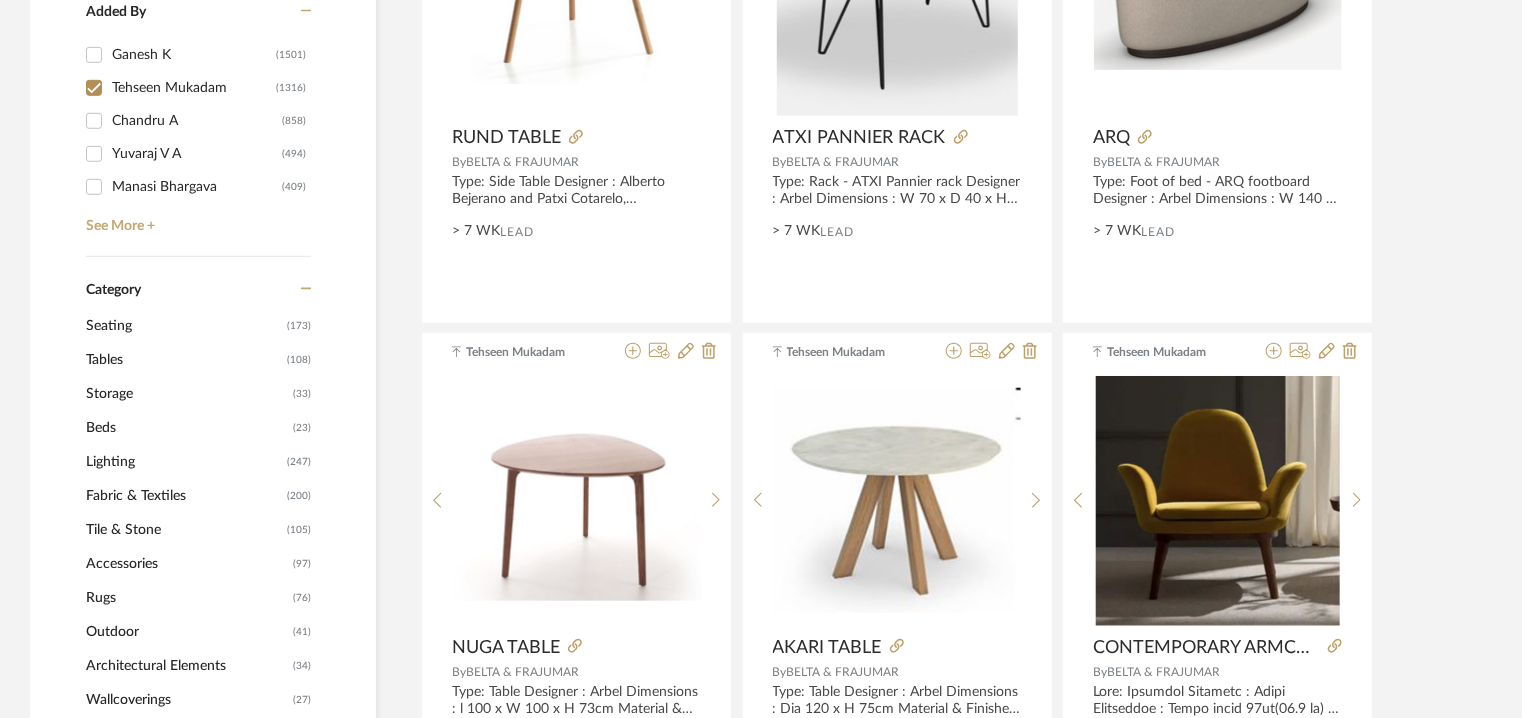 scroll, scrollTop: 743, scrollLeft: 0, axis: vertical 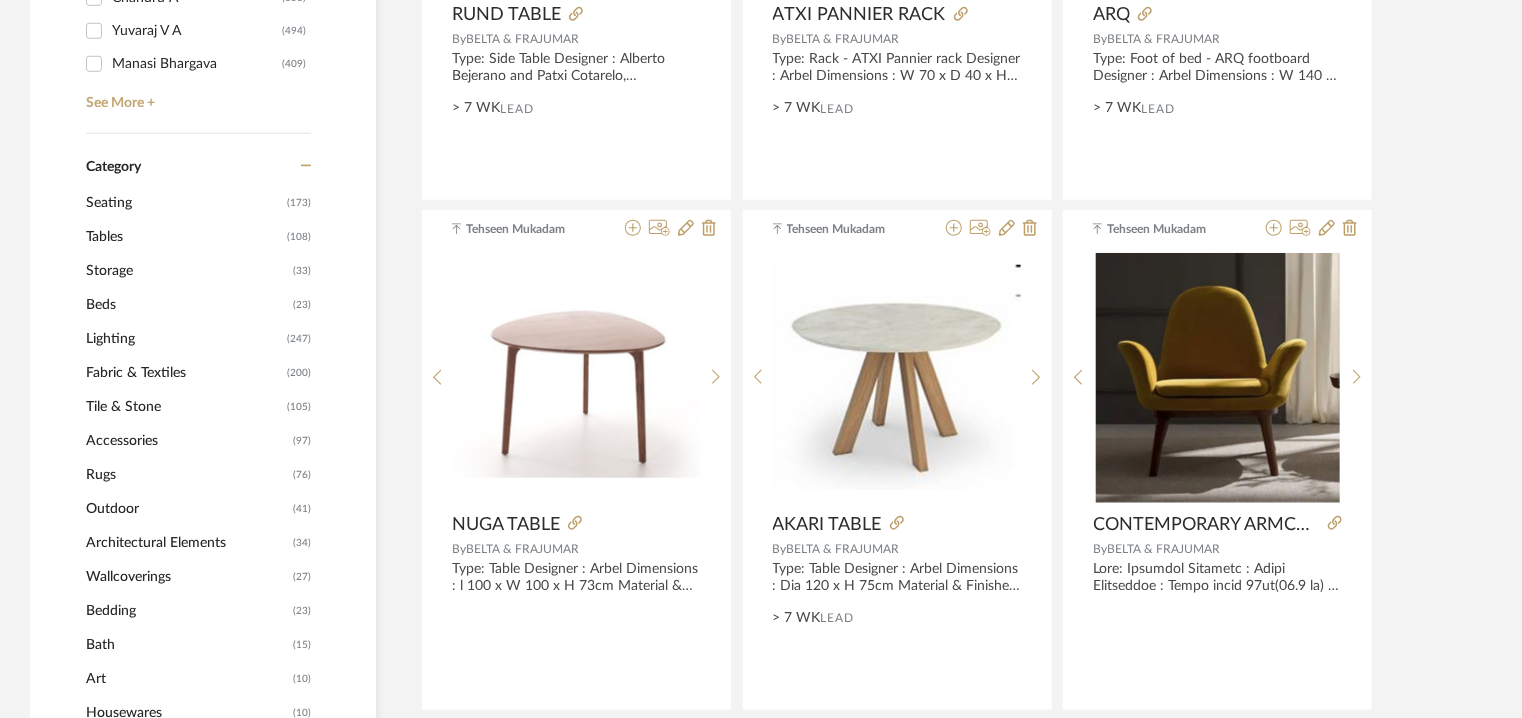 click on "Bath" 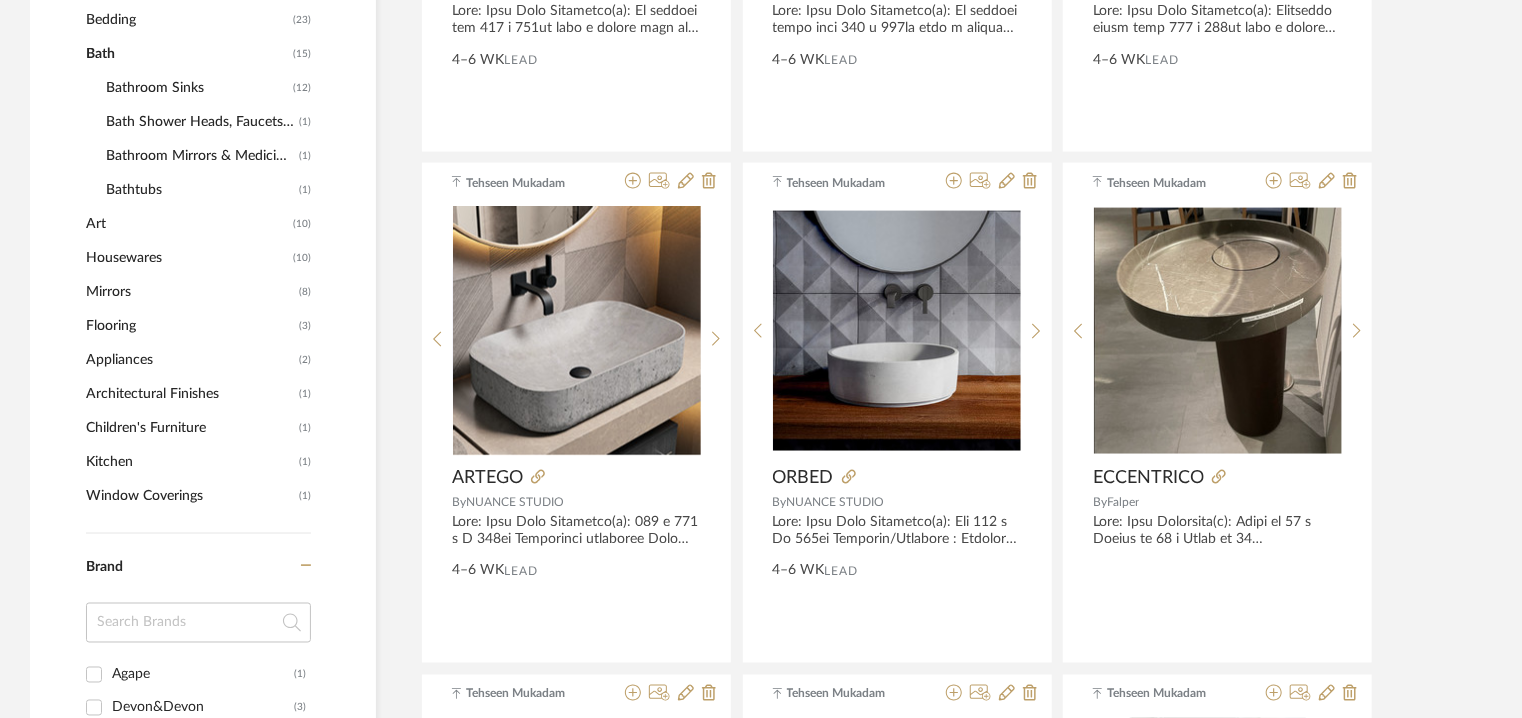 scroll, scrollTop: 1131, scrollLeft: 0, axis: vertical 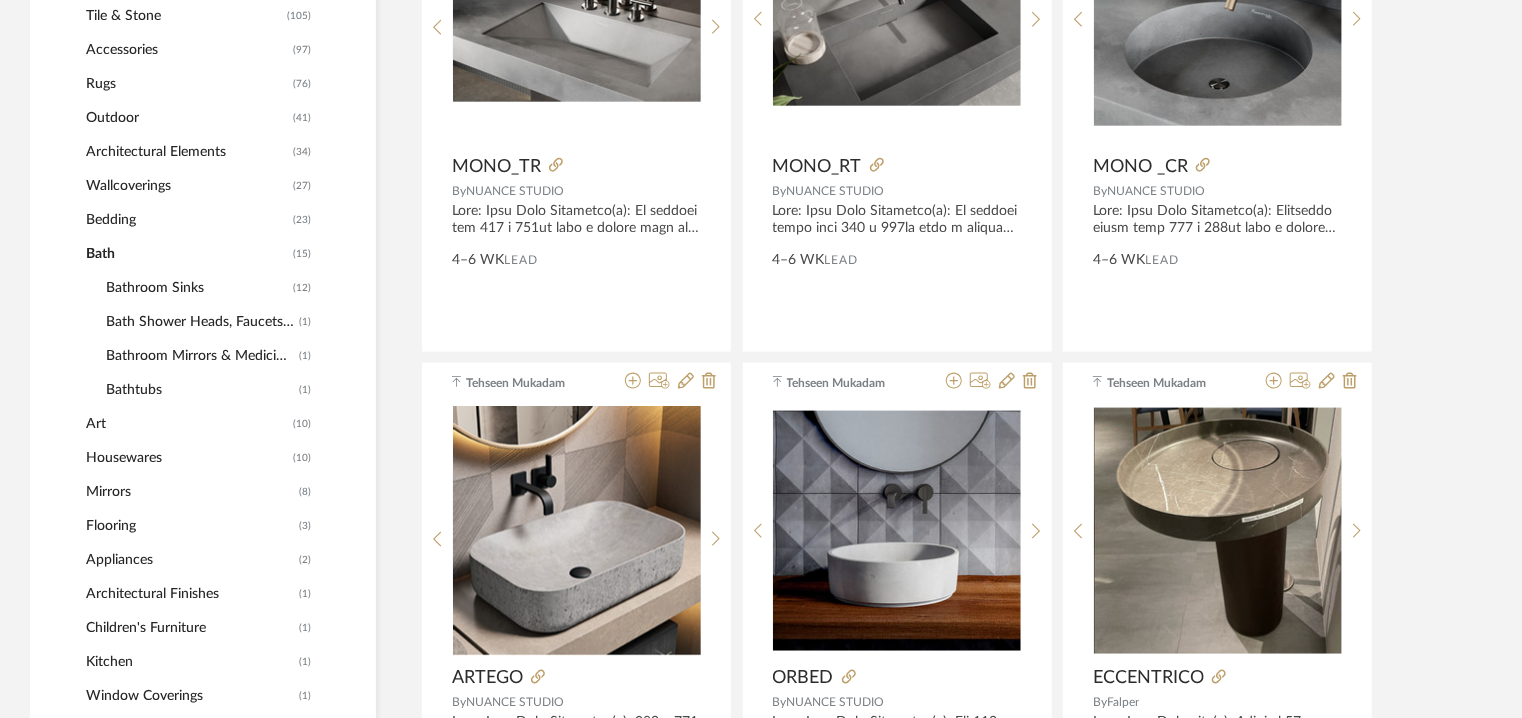 click on "Accessories" 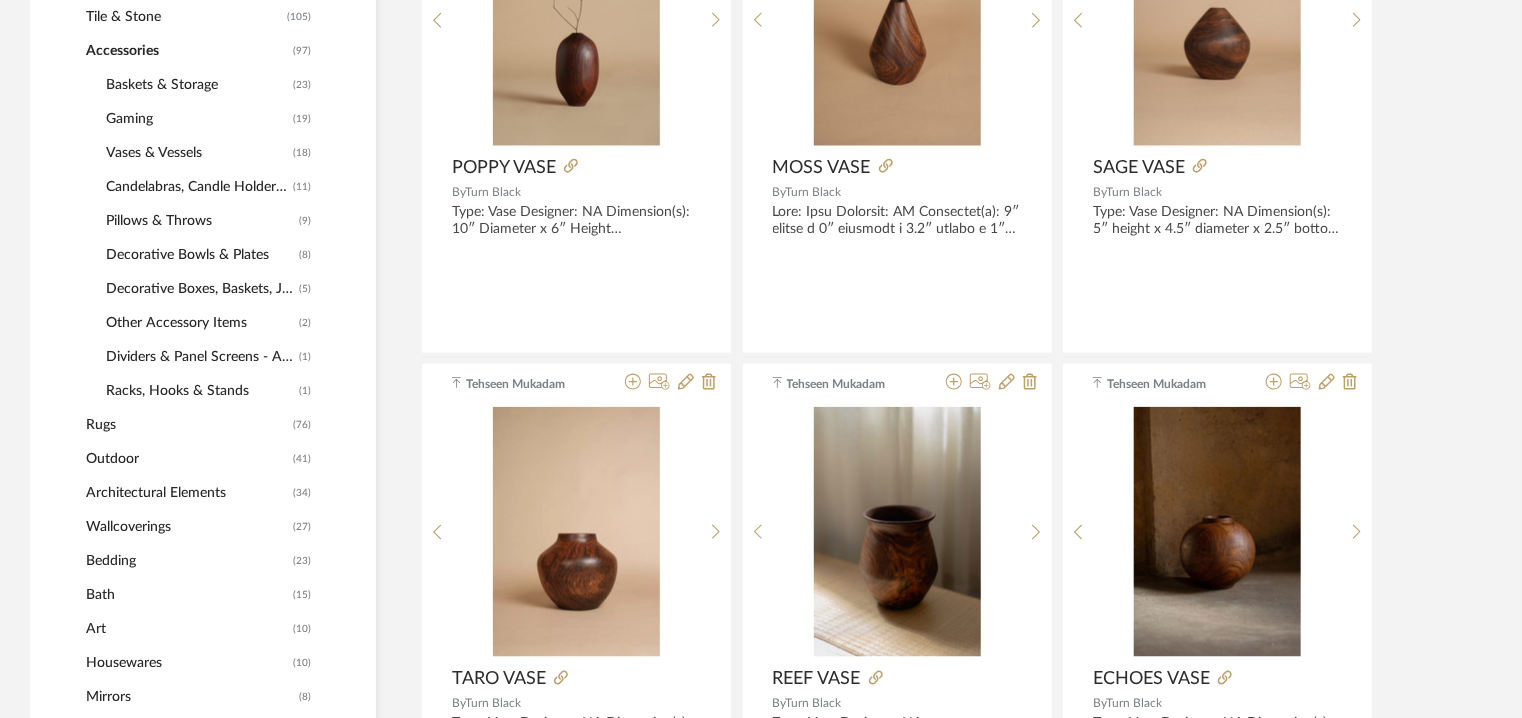 click on "Racks, Hooks & Stands" 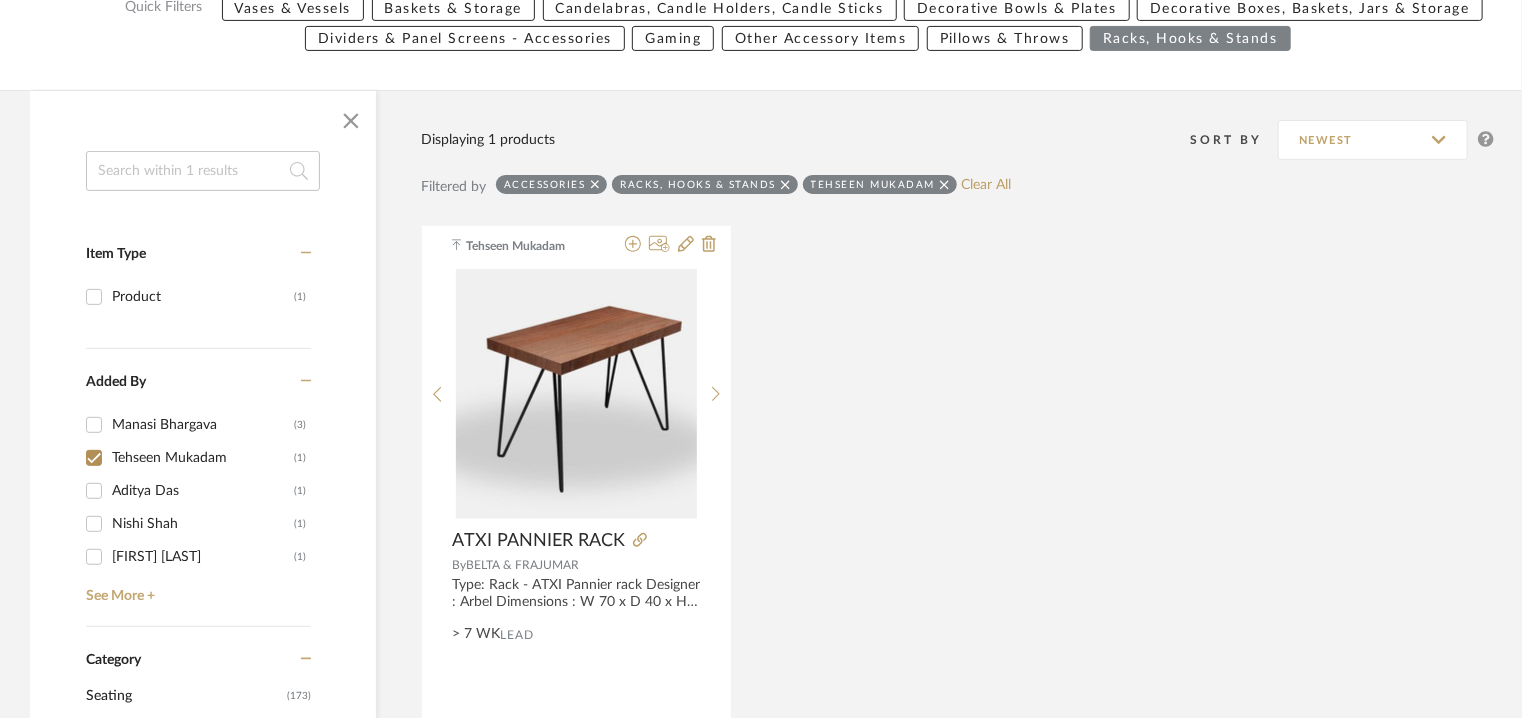 scroll, scrollTop: 260, scrollLeft: 0, axis: vertical 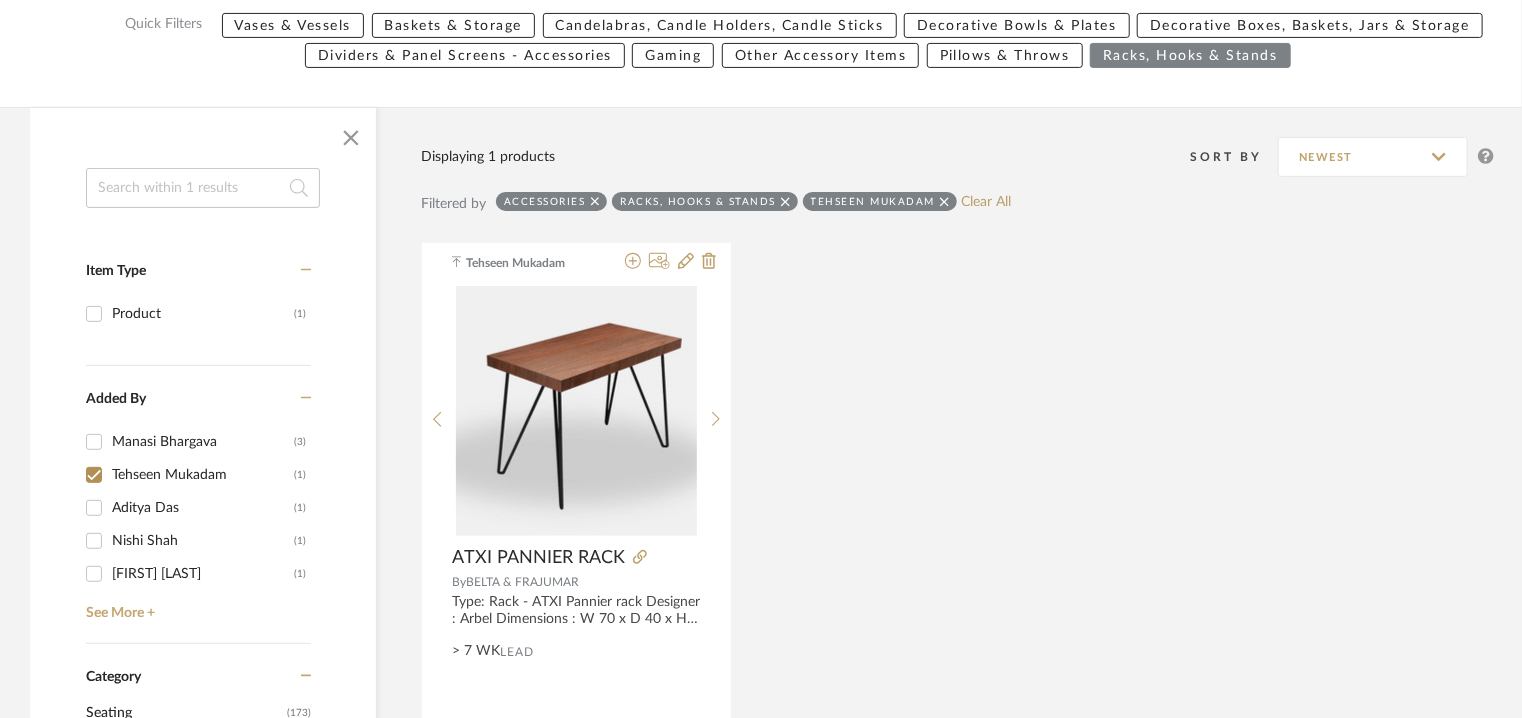 click on "[NAME] (1)" at bounding box center (94, 475) 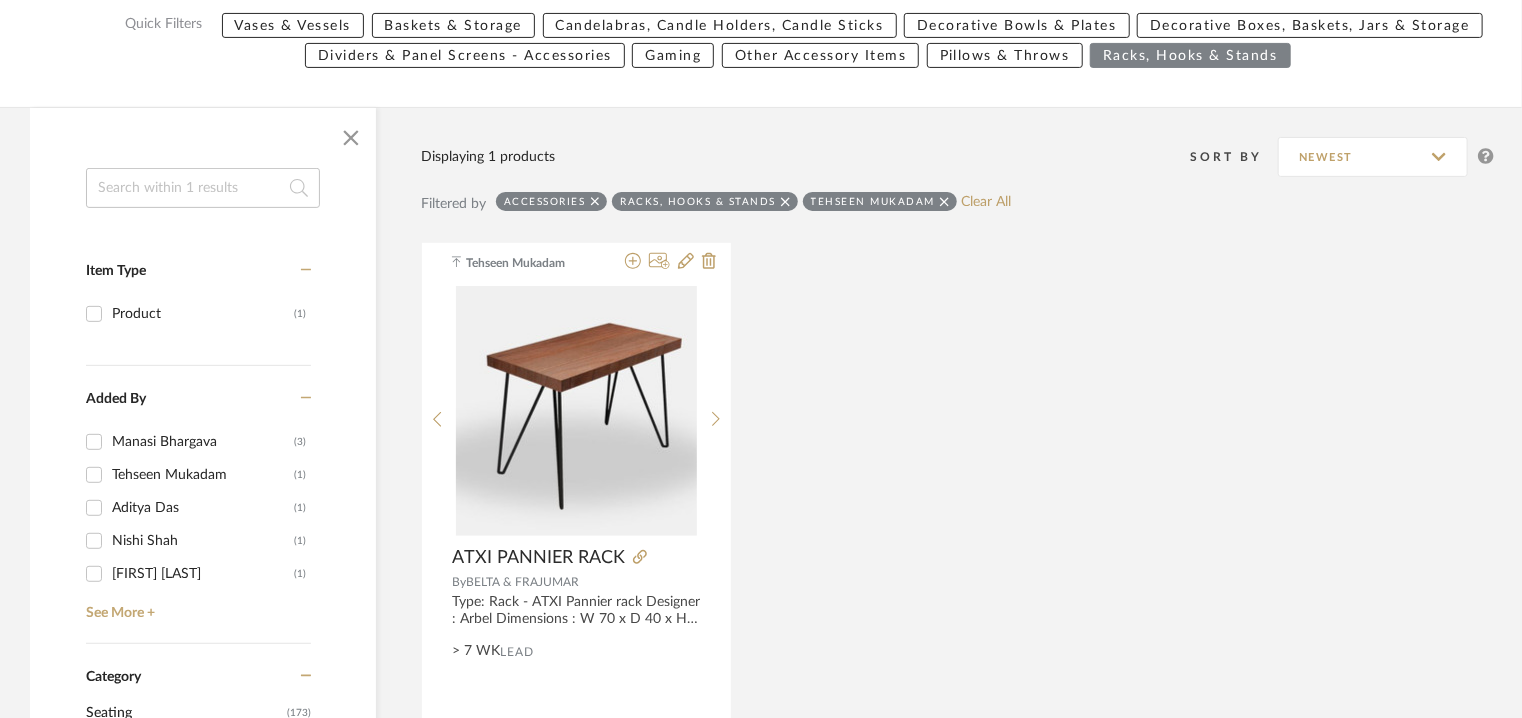 checkbox on "false" 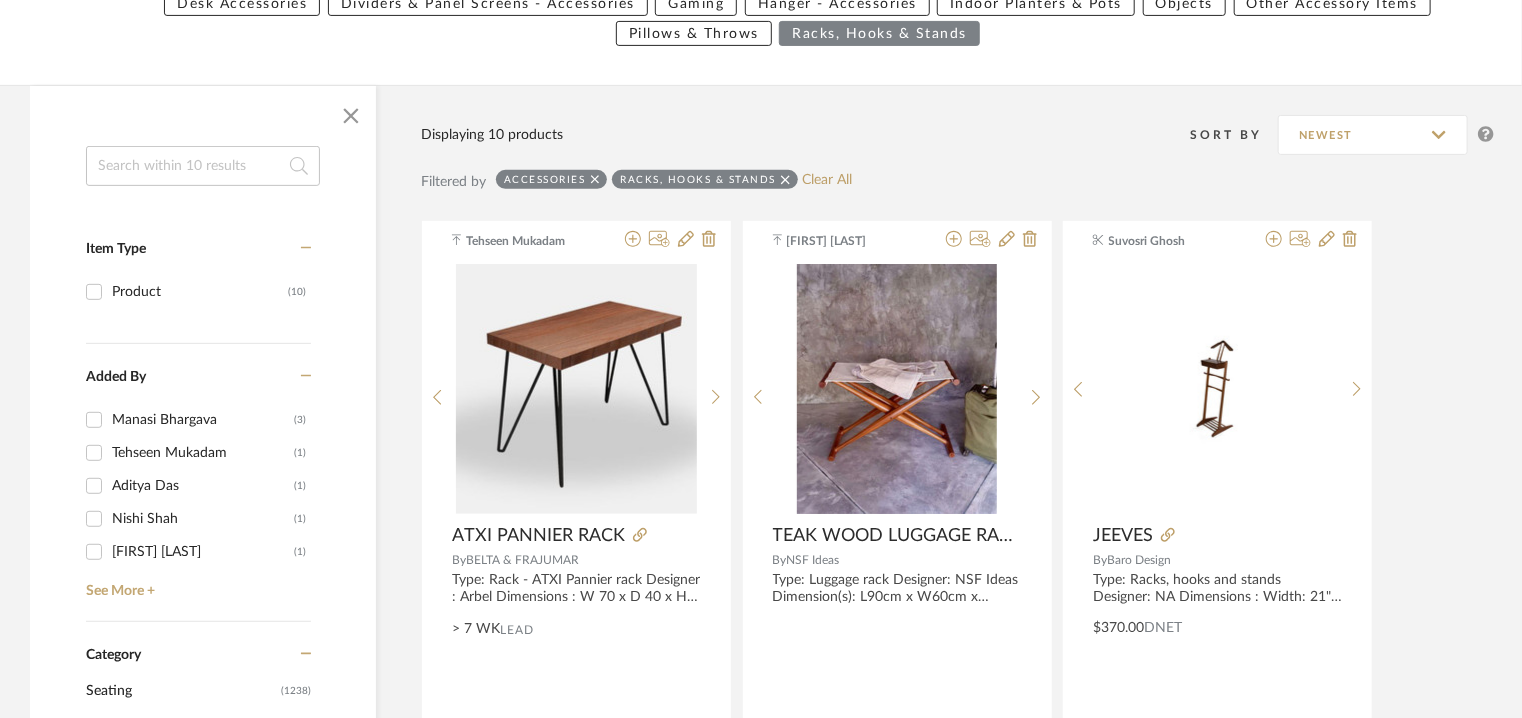 scroll, scrollTop: 0, scrollLeft: 0, axis: both 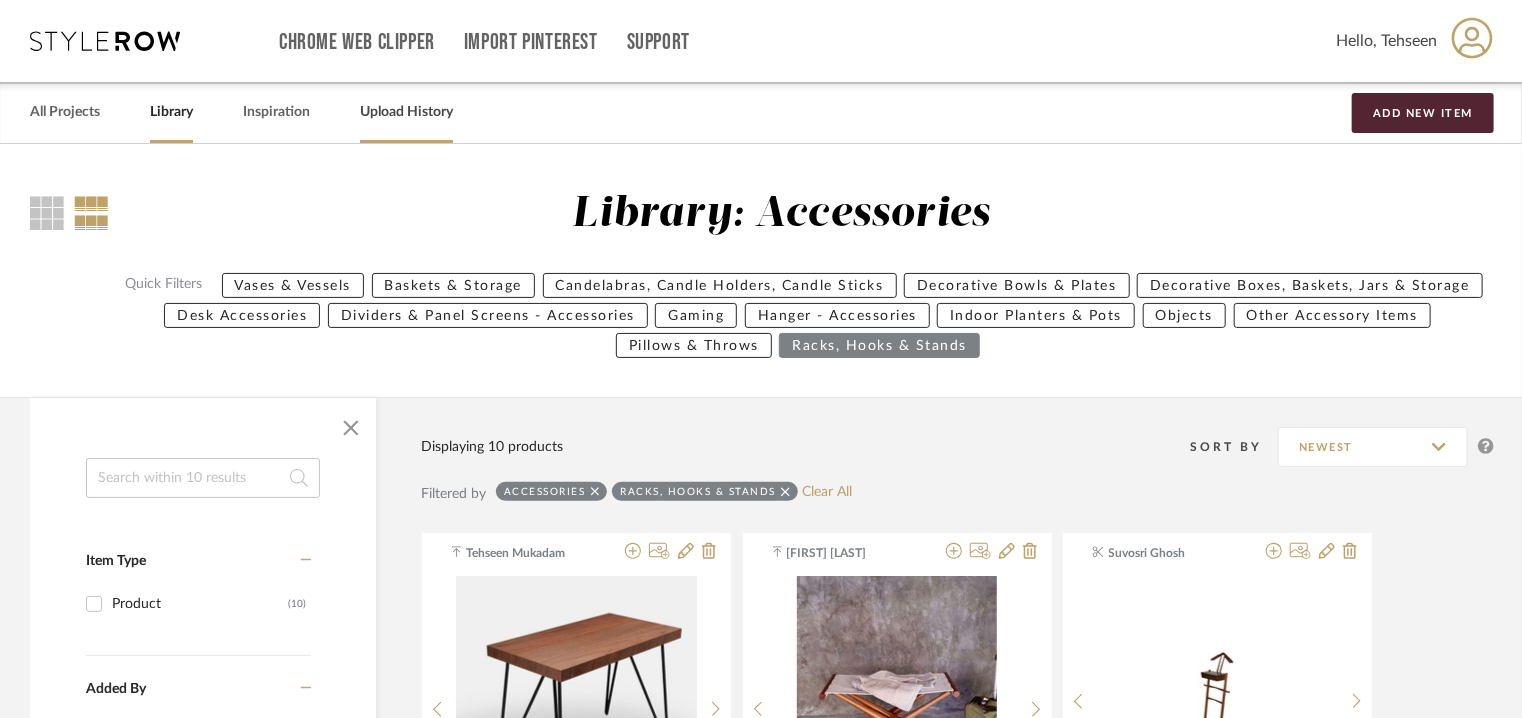 click on "Upload History" at bounding box center (406, 112) 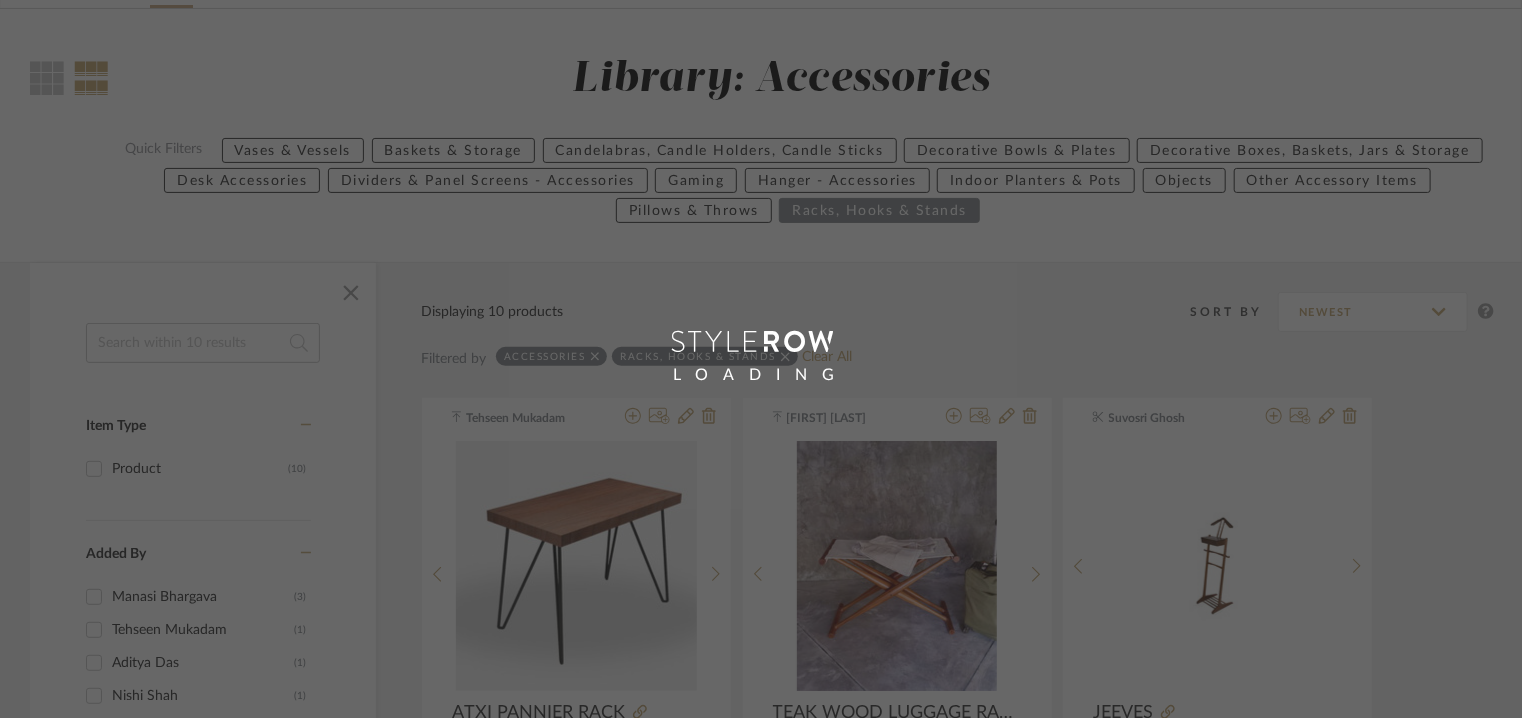 scroll, scrollTop: 100, scrollLeft: 0, axis: vertical 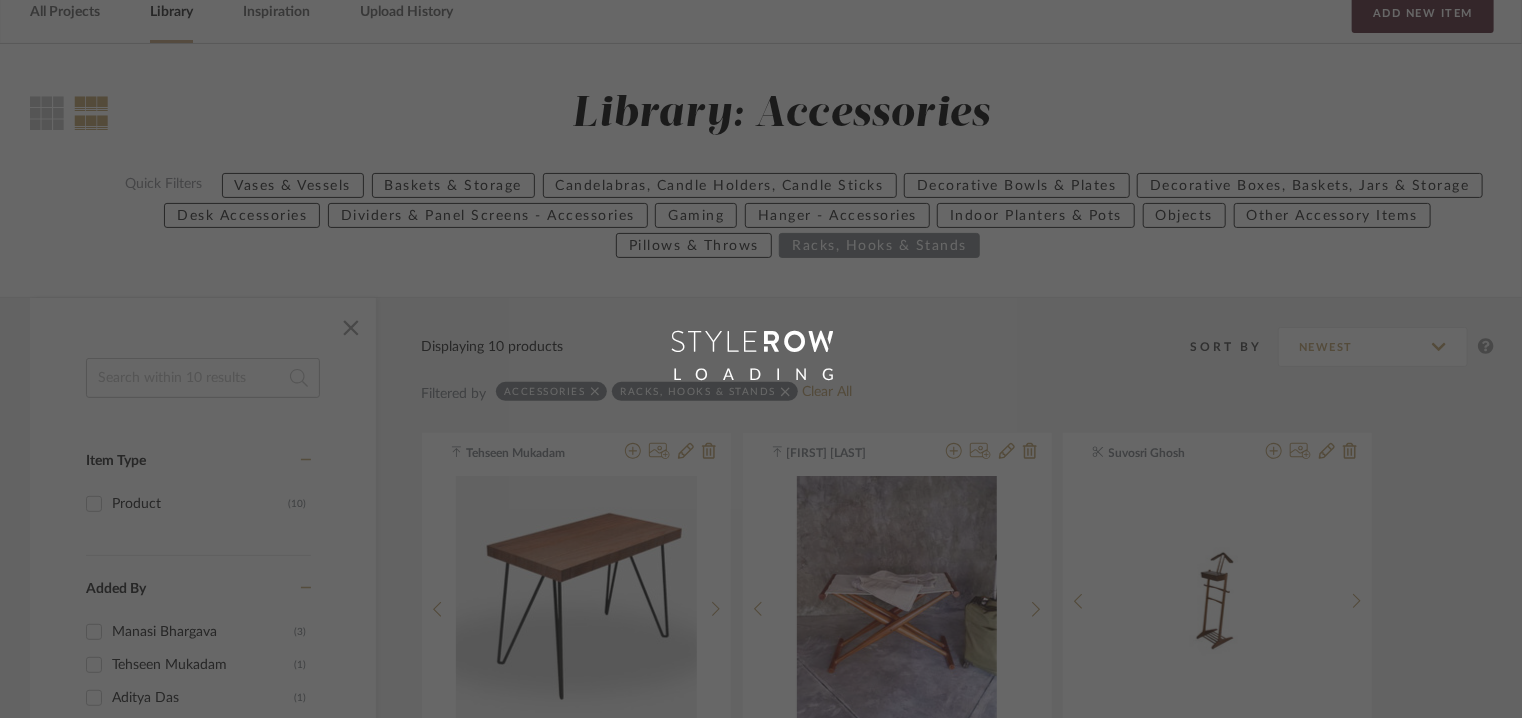 click on "LOADING" at bounding box center (761, 359) 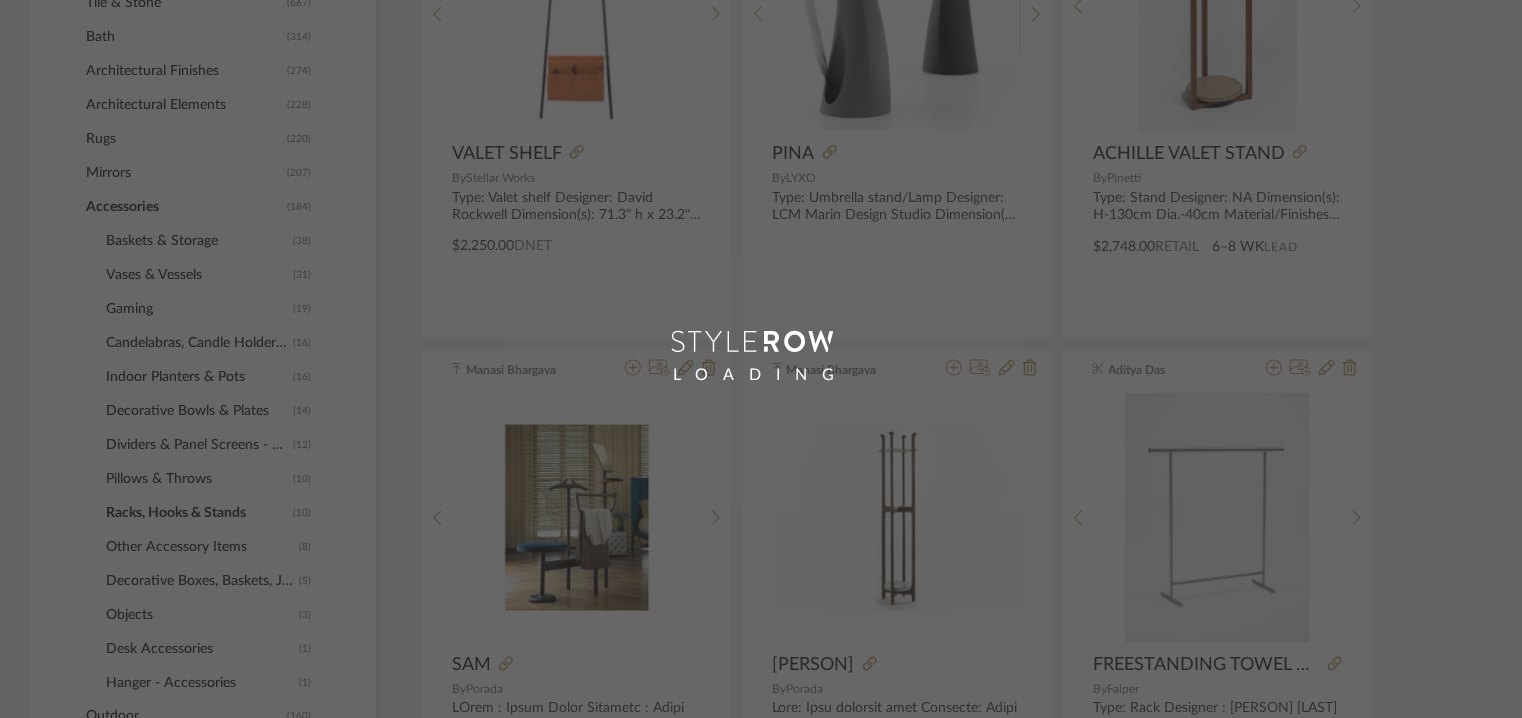 scroll, scrollTop: 1300, scrollLeft: 0, axis: vertical 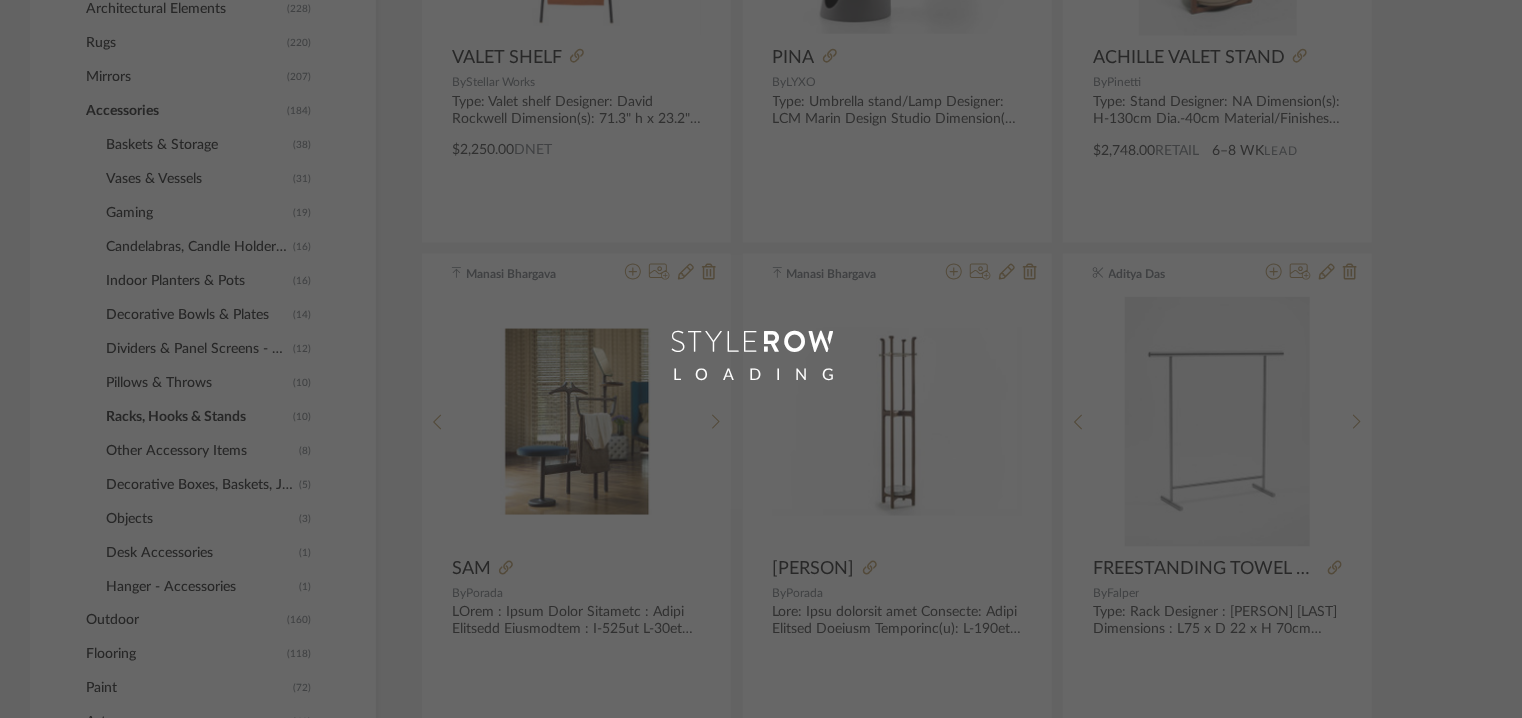 click on "LOADING" at bounding box center [761, 359] 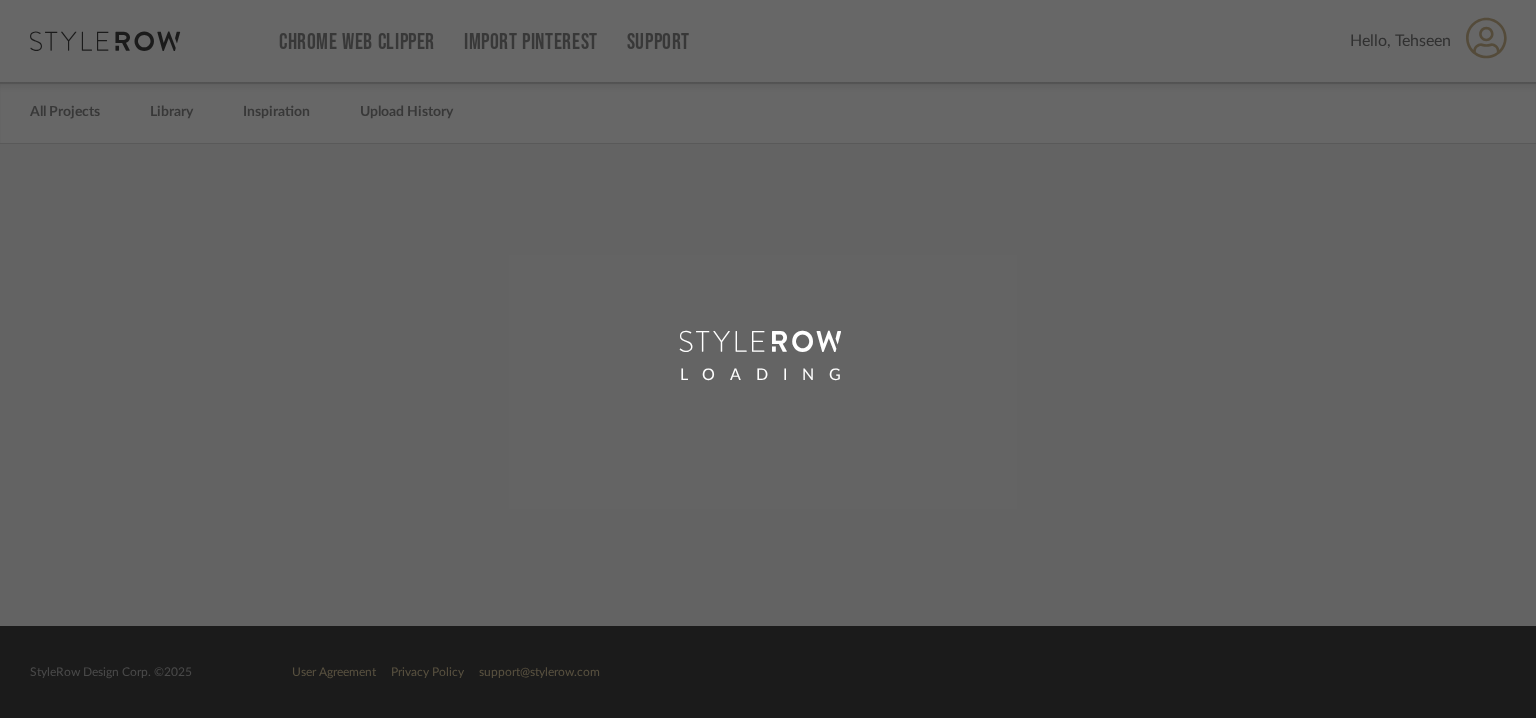 scroll, scrollTop: 0, scrollLeft: 0, axis: both 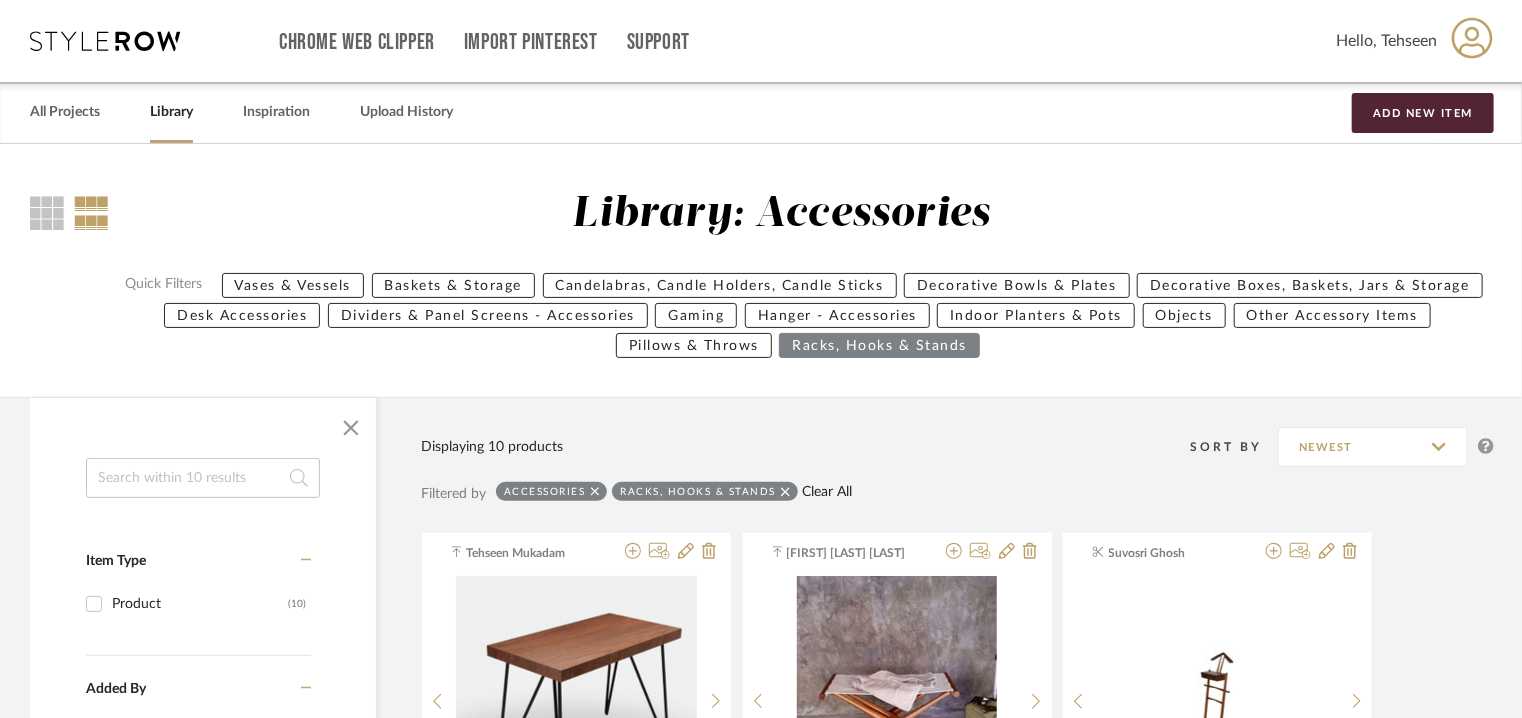 click on "Clear All" 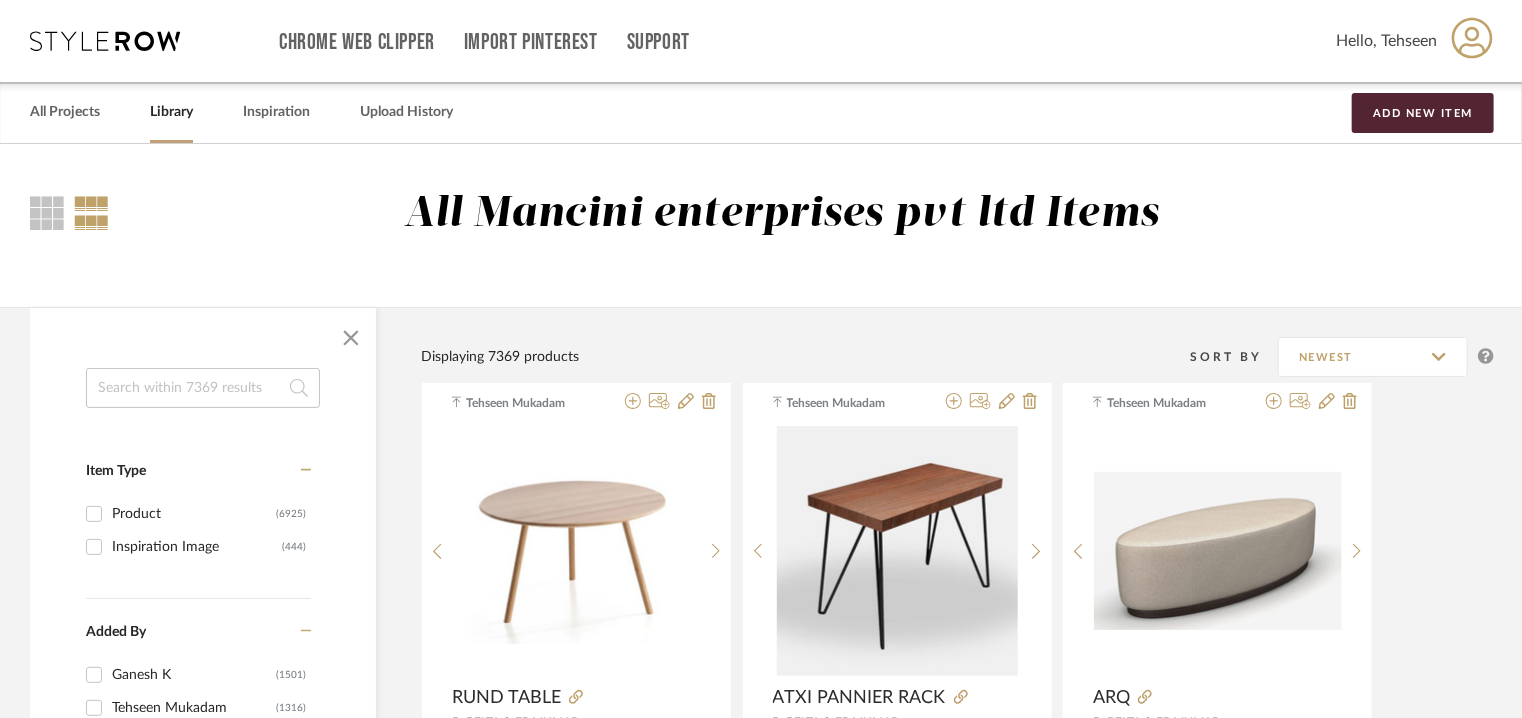 click 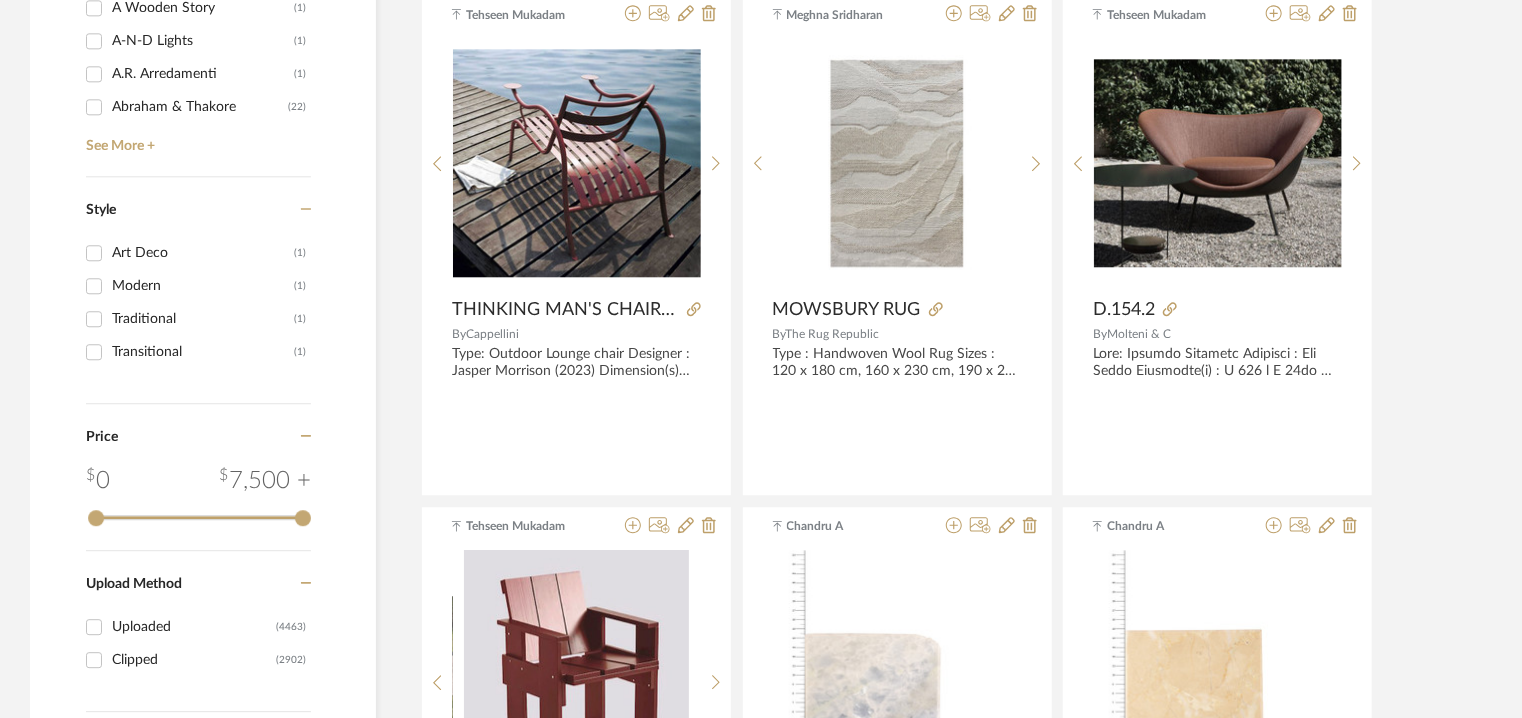 scroll, scrollTop: 2398, scrollLeft: 0, axis: vertical 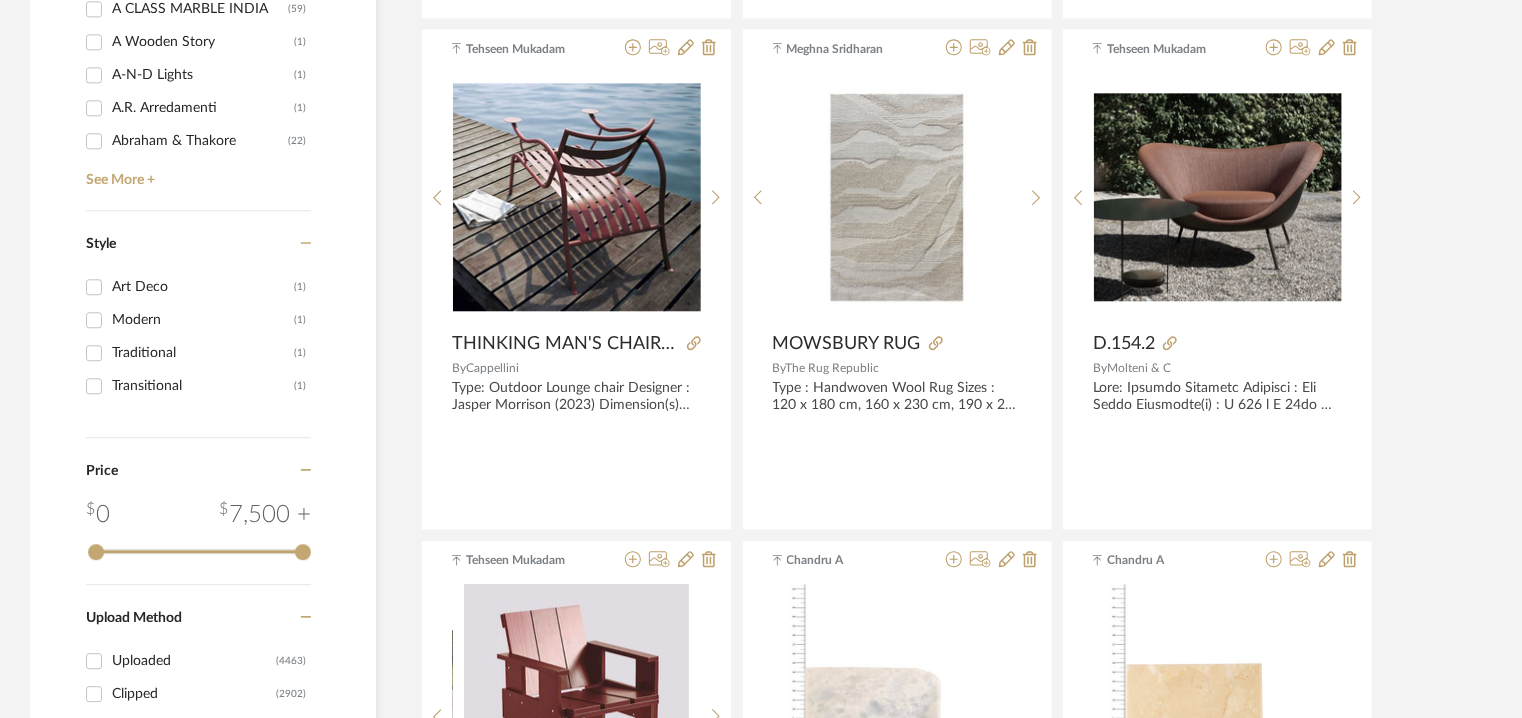 click 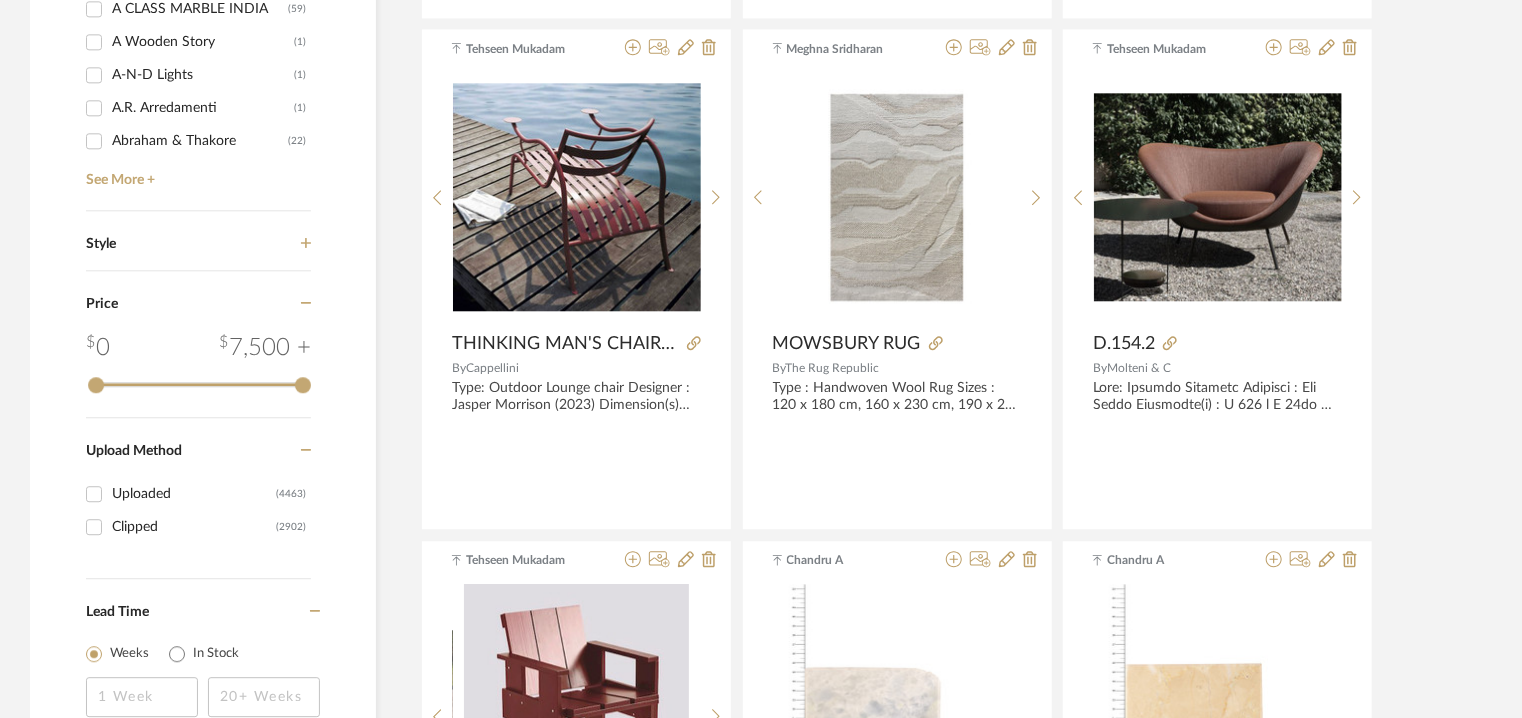 click 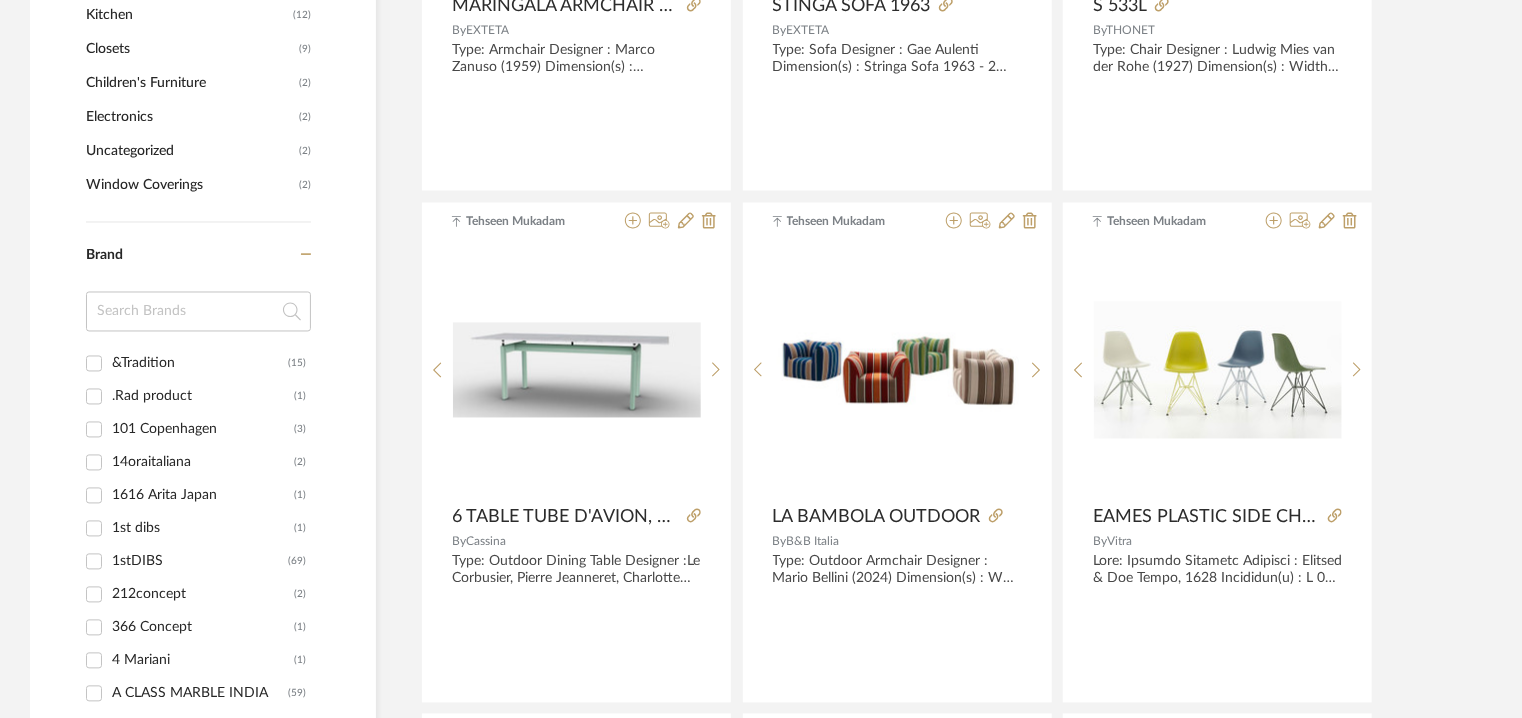 scroll, scrollTop: 1698, scrollLeft: 0, axis: vertical 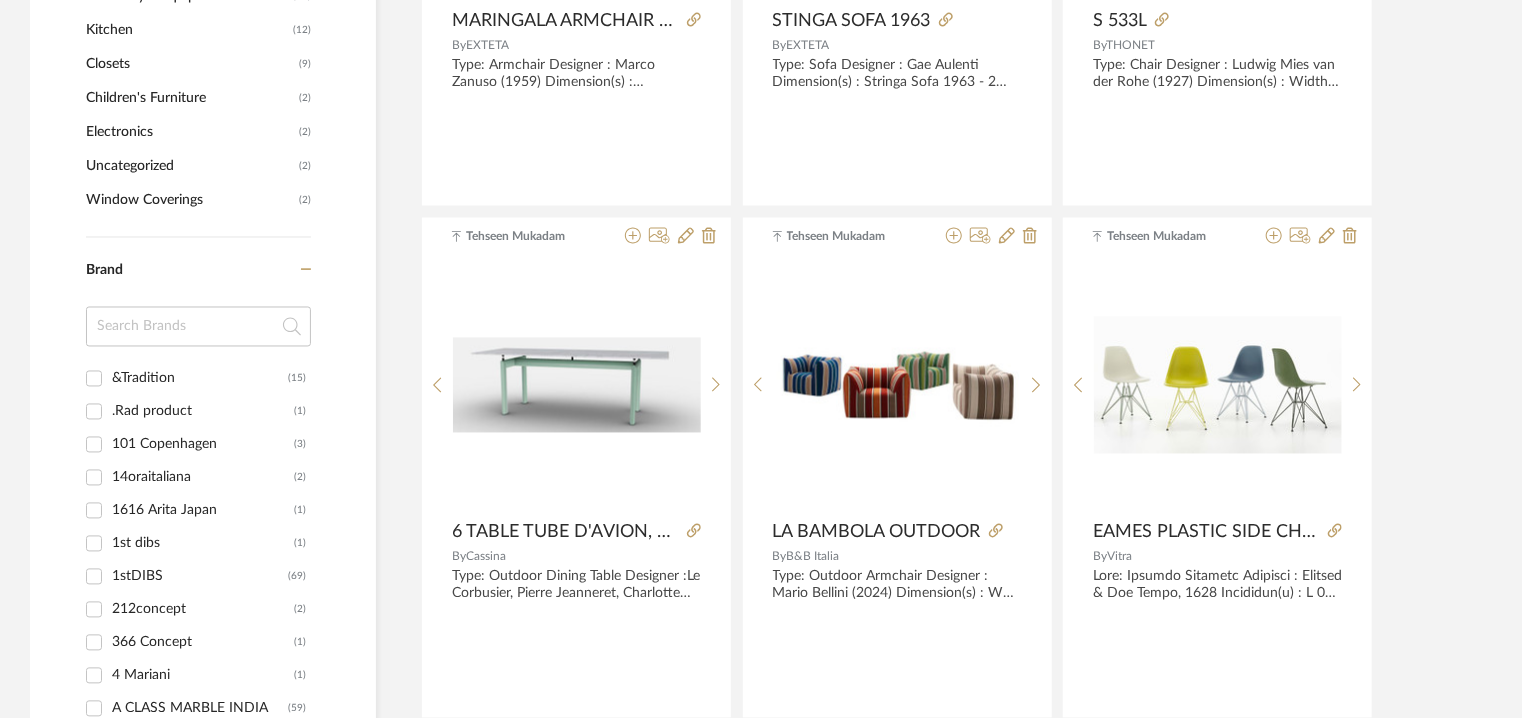 click 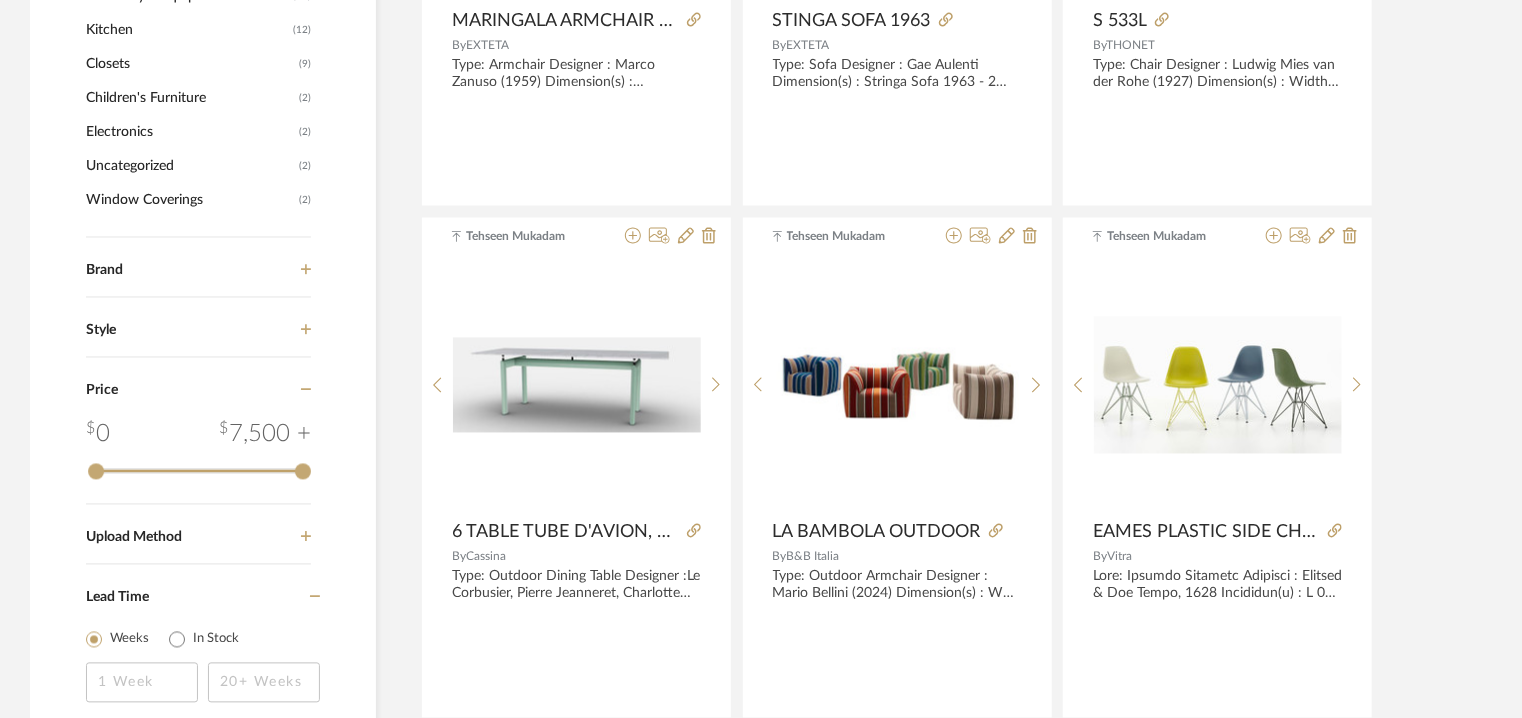 click on "Uncategorized" 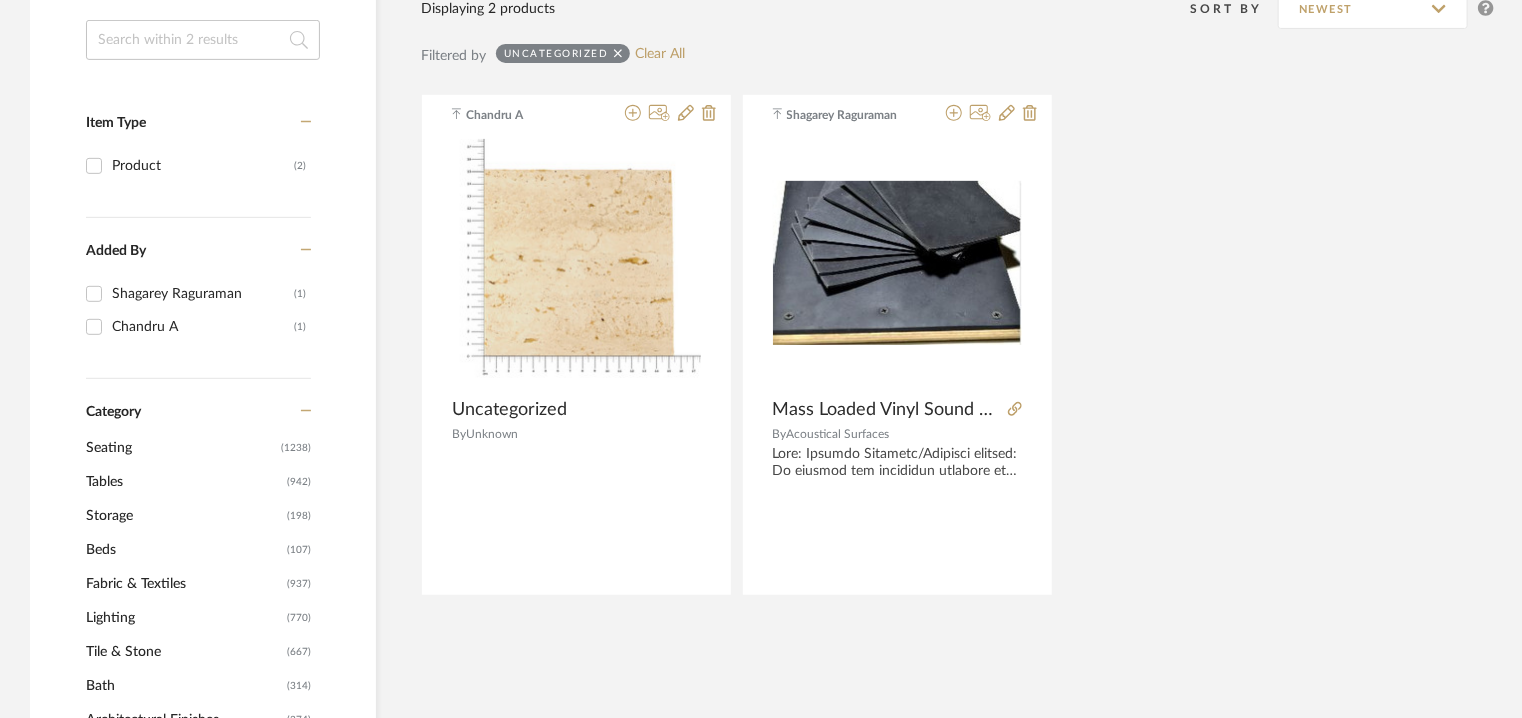 scroll, scrollTop: 478, scrollLeft: 0, axis: vertical 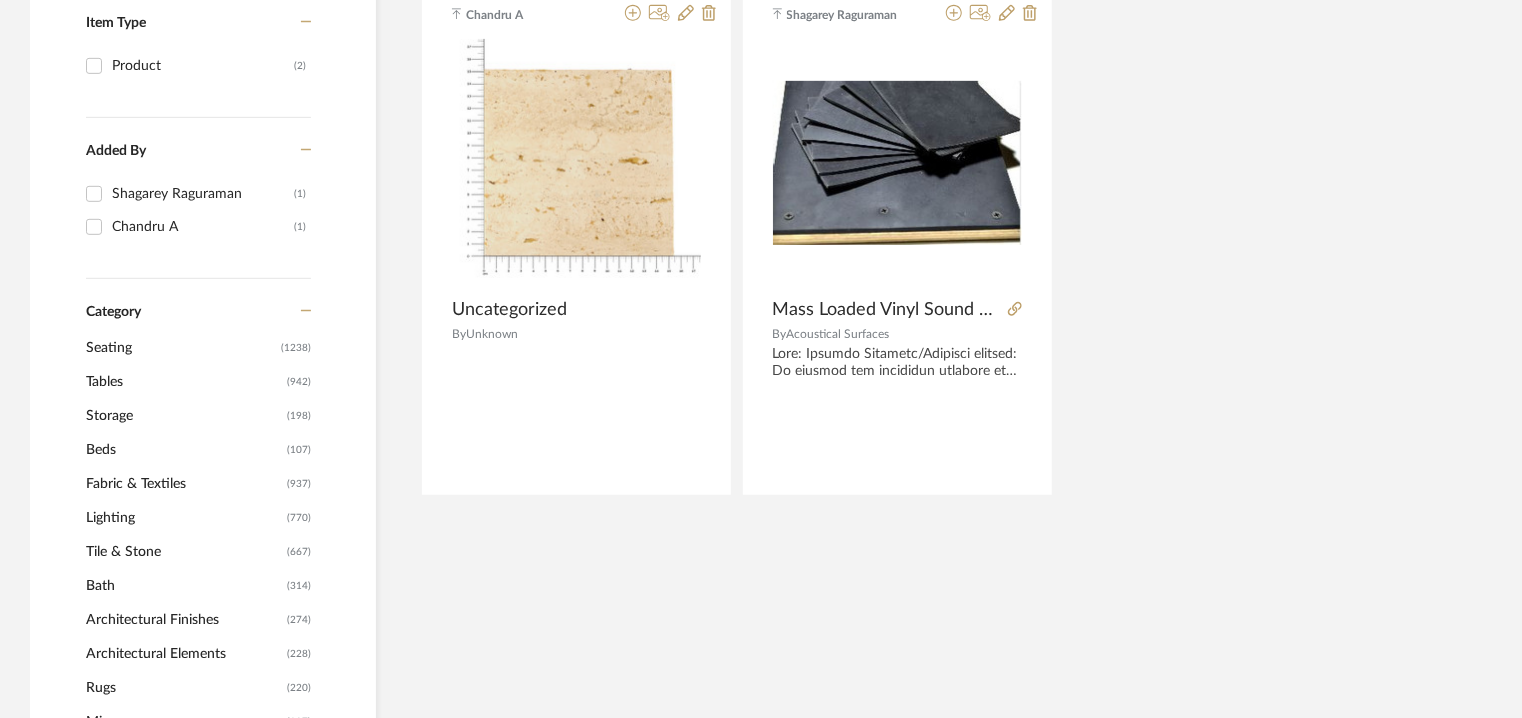 click on "Bath" 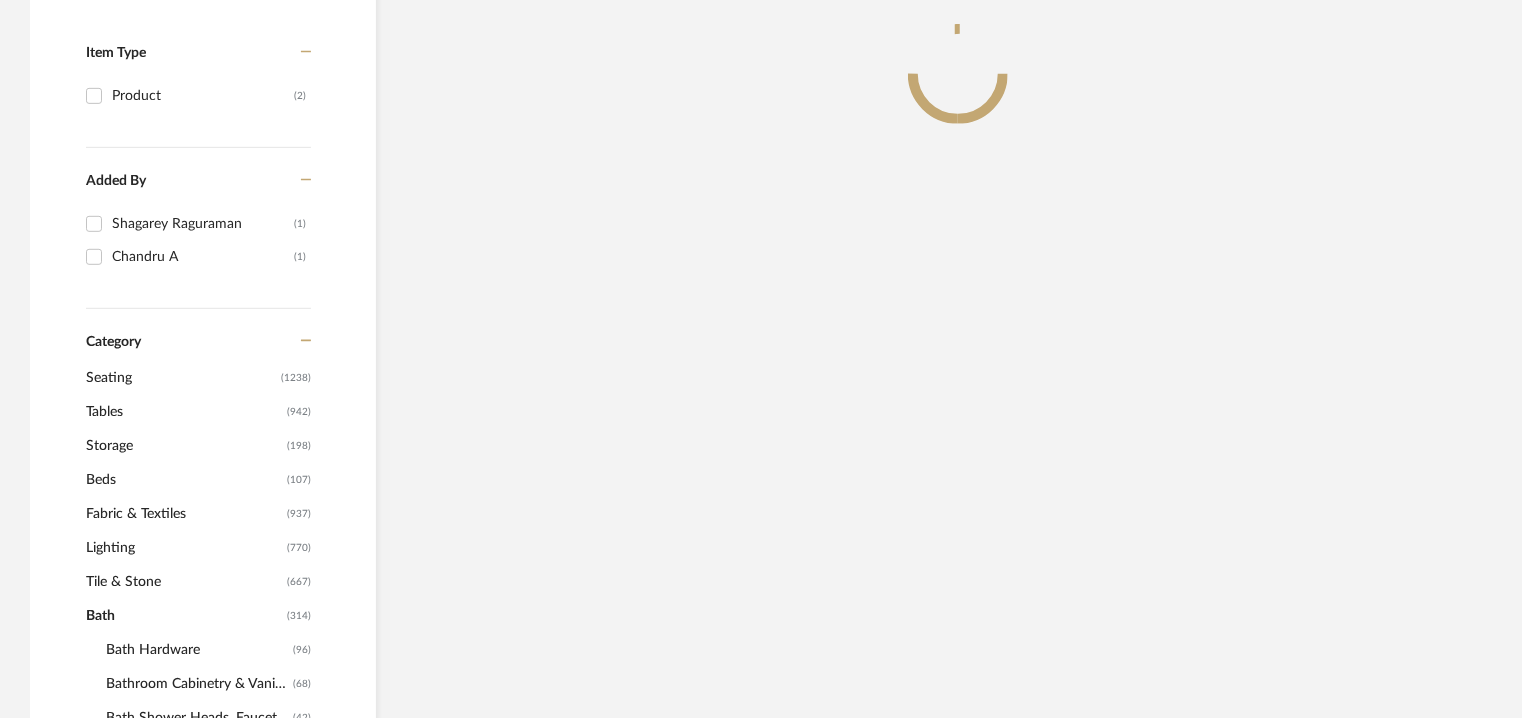scroll, scrollTop: 508, scrollLeft: 0, axis: vertical 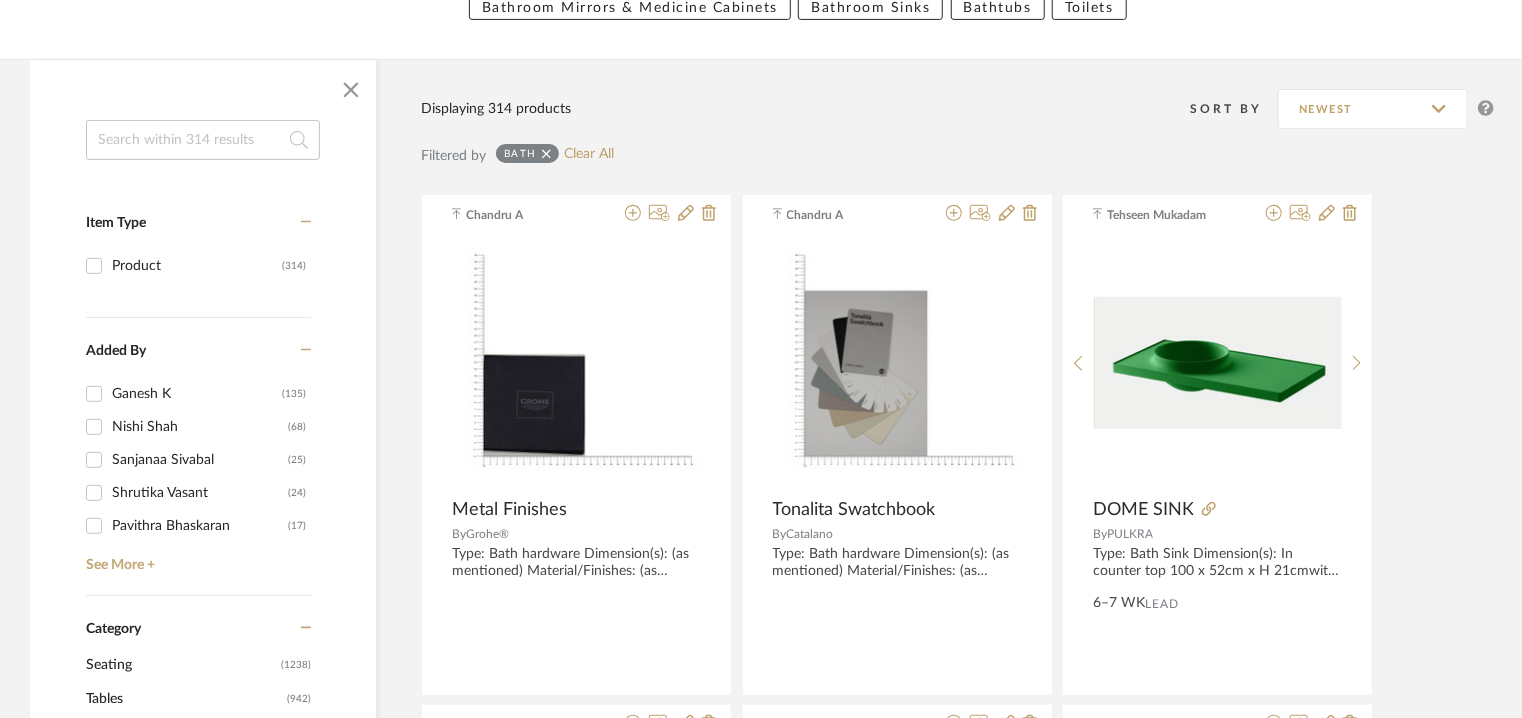 click 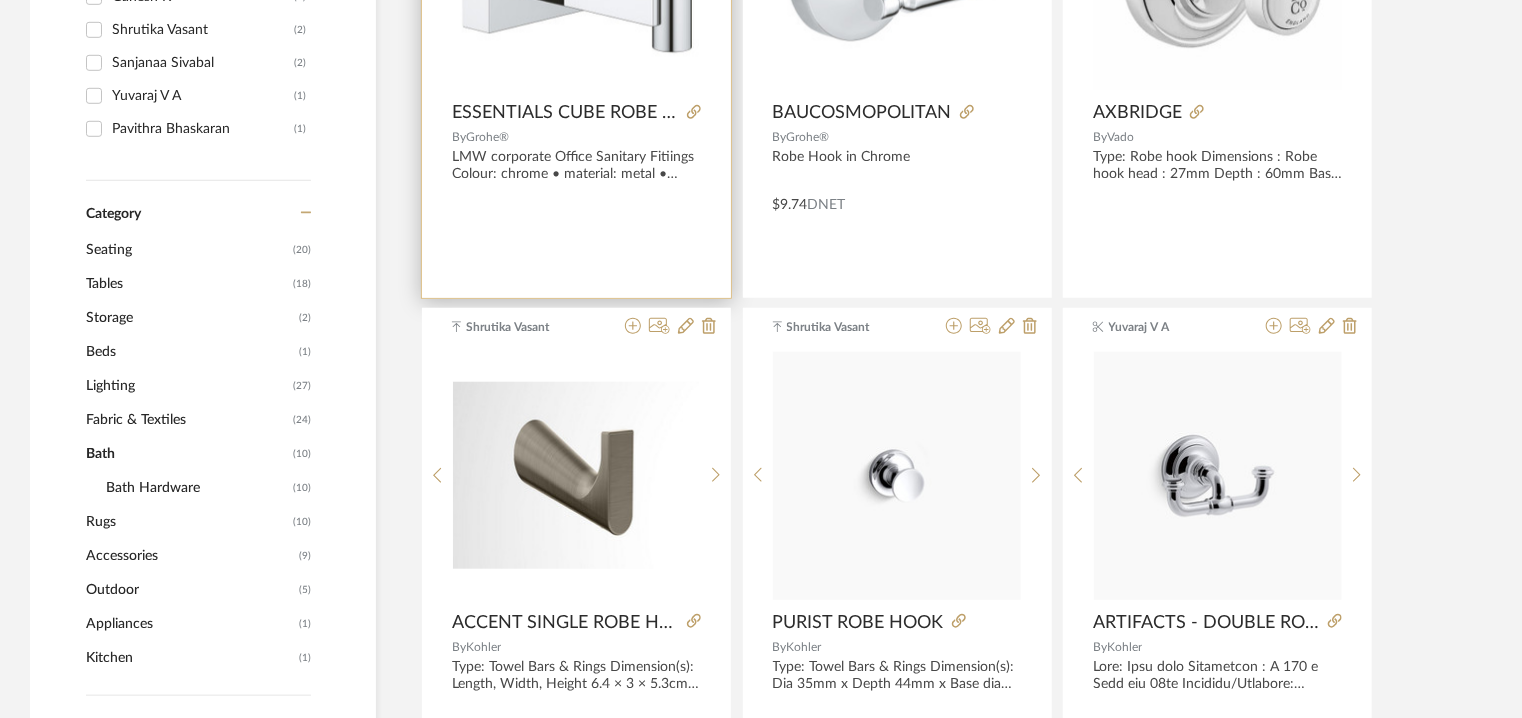scroll, scrollTop: 708, scrollLeft: 0, axis: vertical 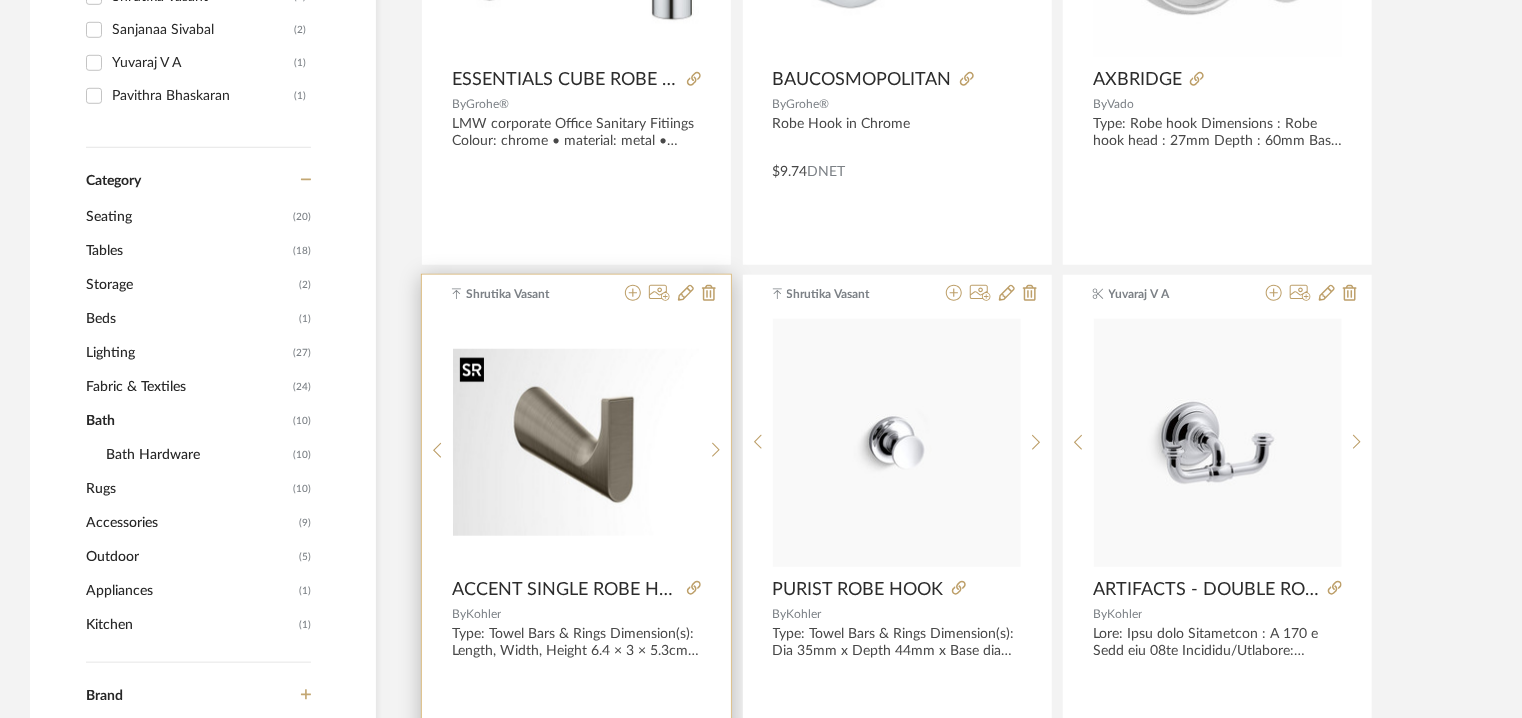type on "robe hook" 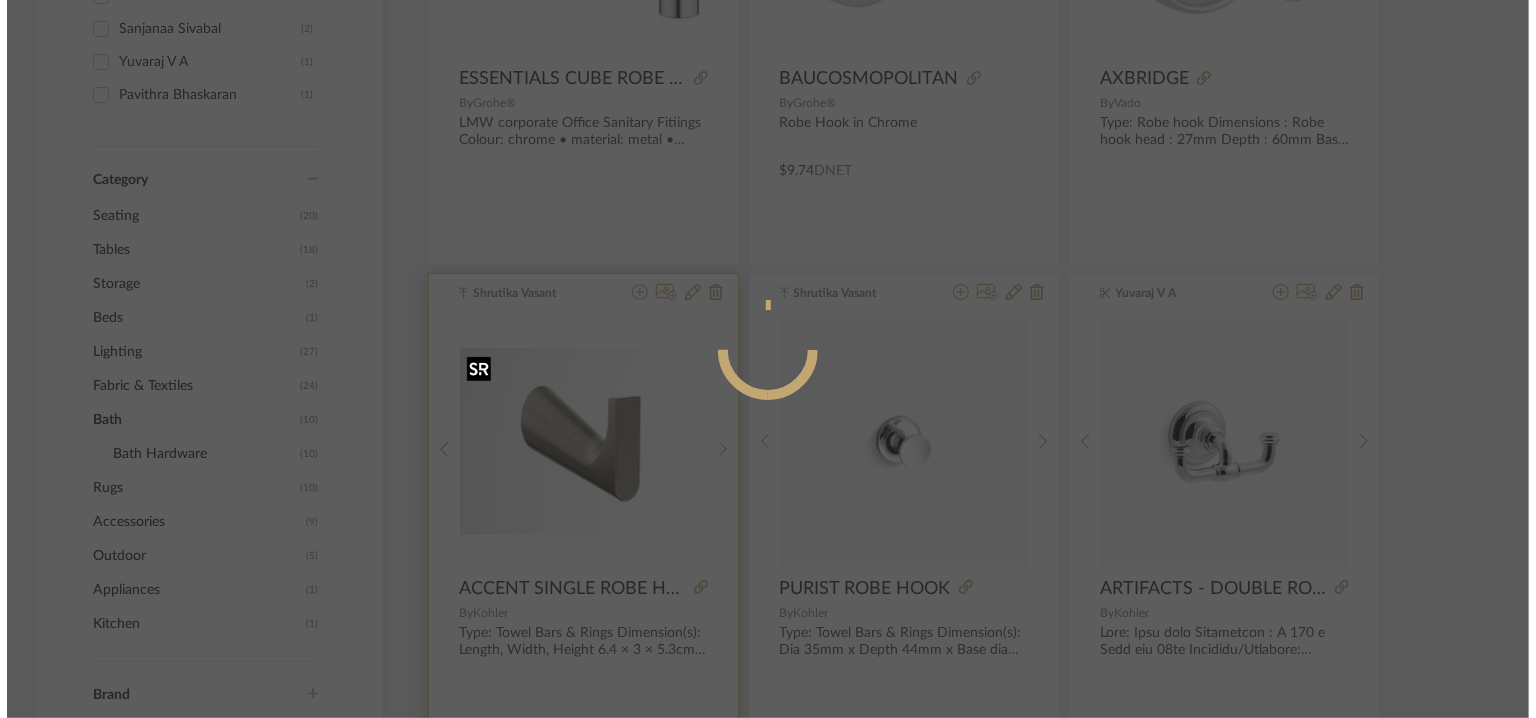 scroll, scrollTop: 0, scrollLeft: 0, axis: both 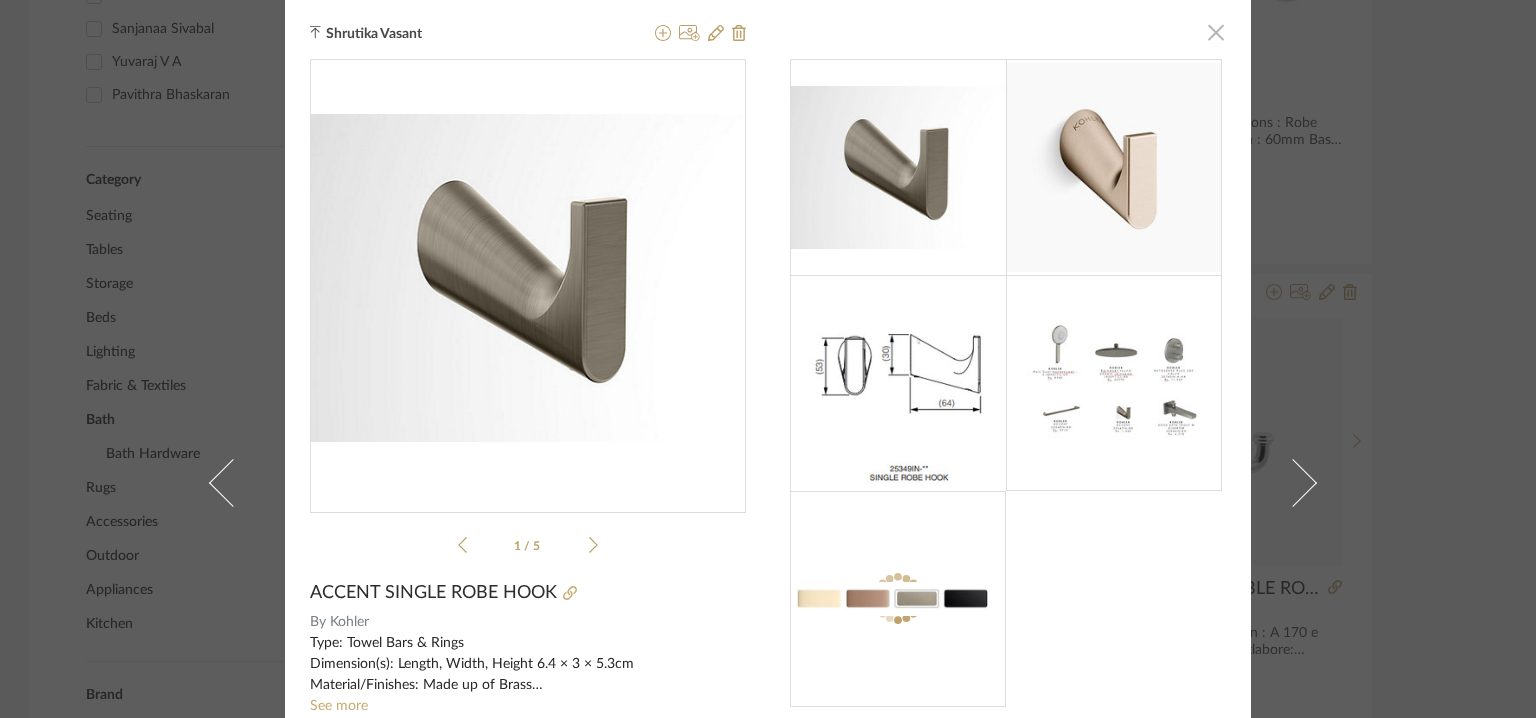 click 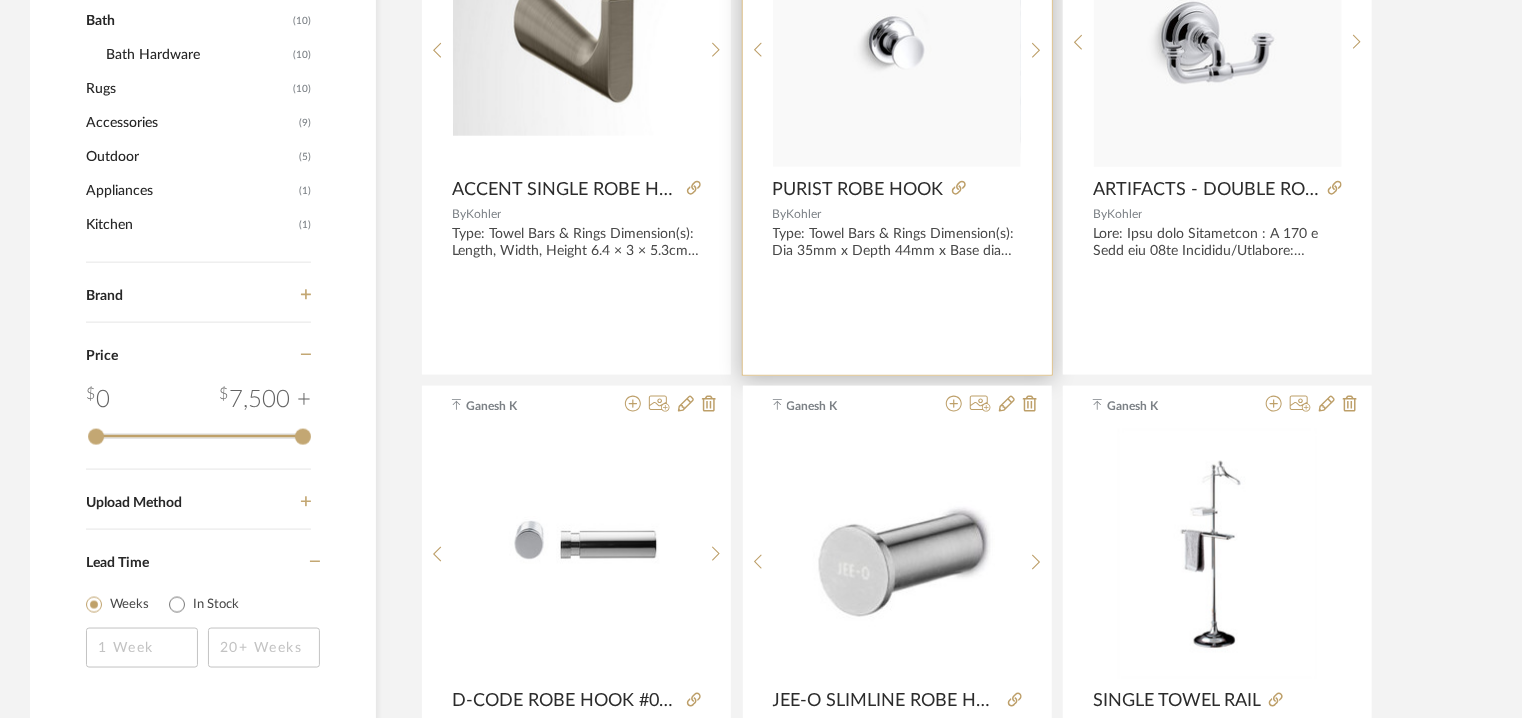 scroll, scrollTop: 1308, scrollLeft: 0, axis: vertical 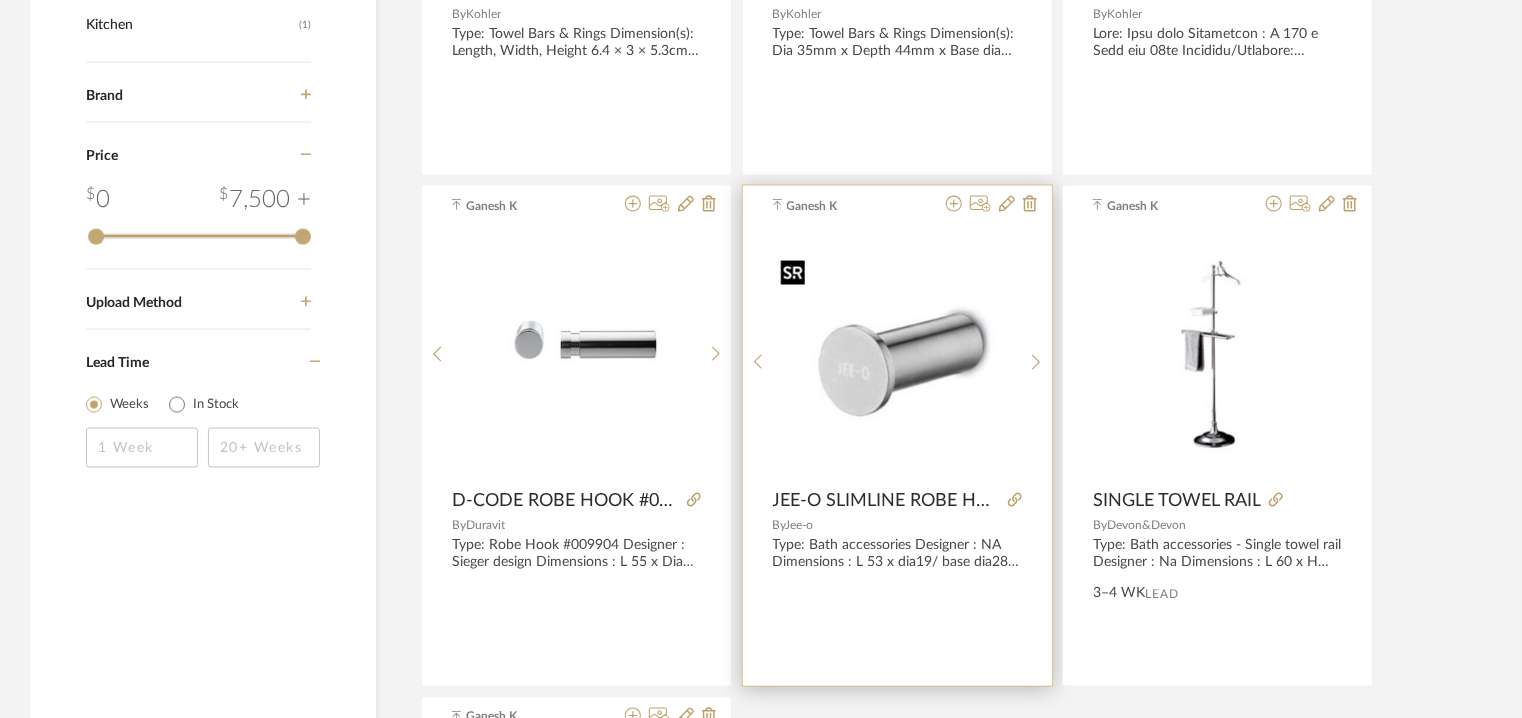 click at bounding box center [897, 354] 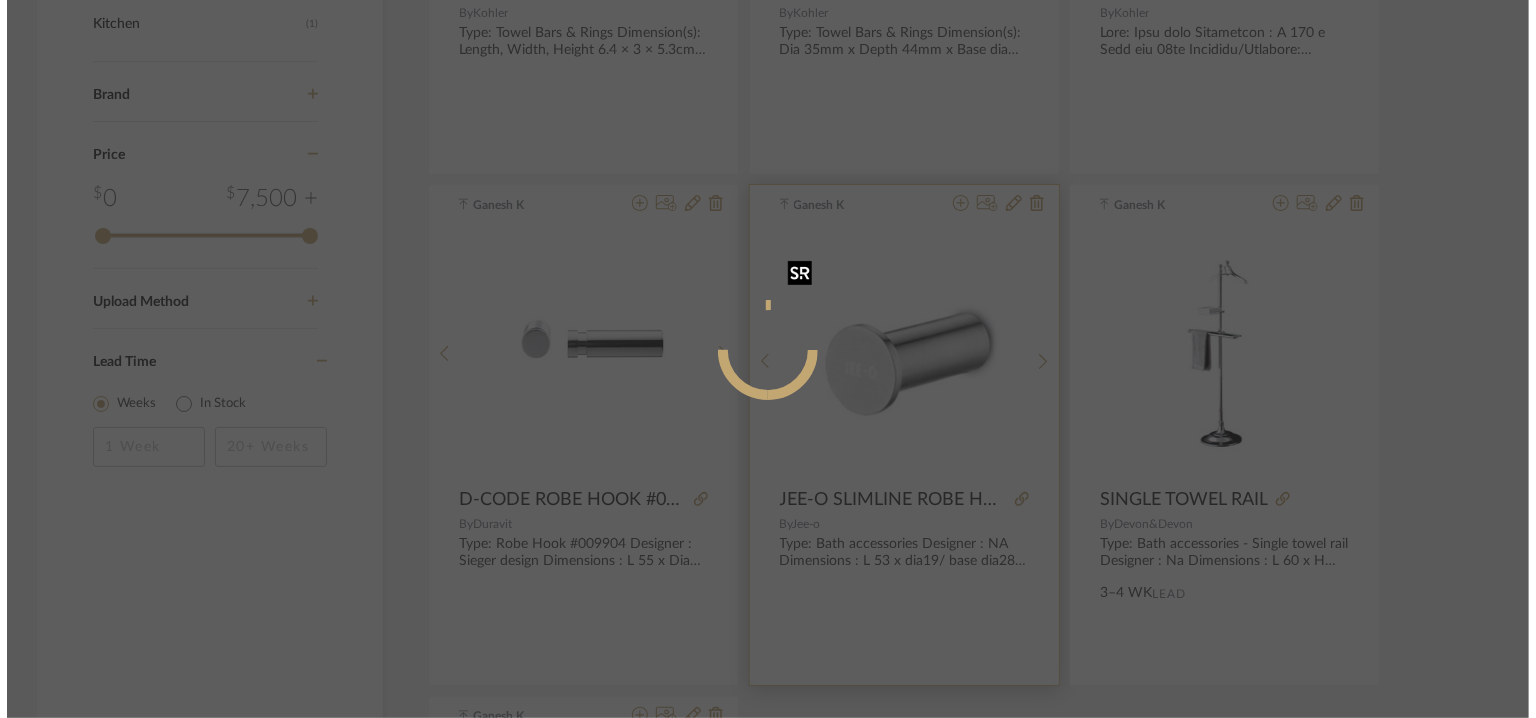 scroll, scrollTop: 0, scrollLeft: 0, axis: both 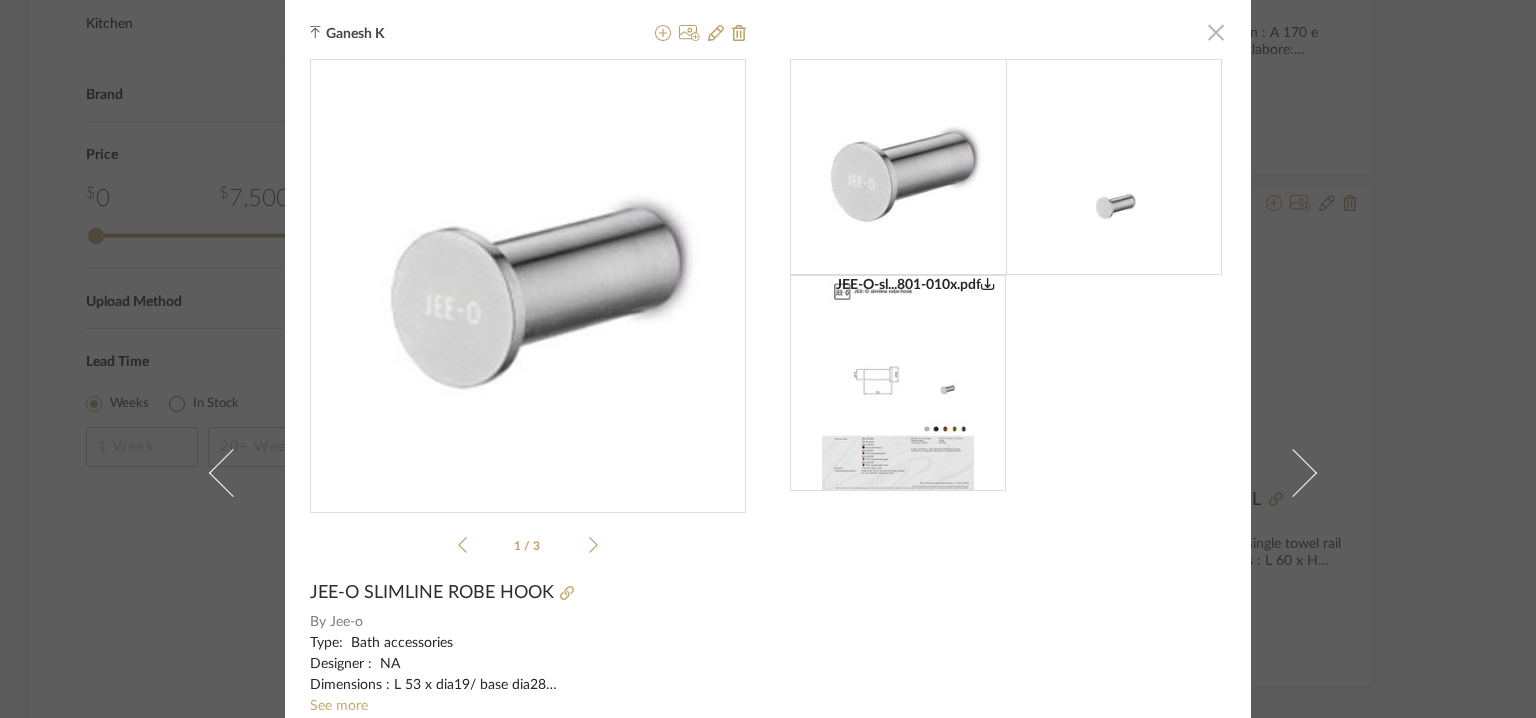 click 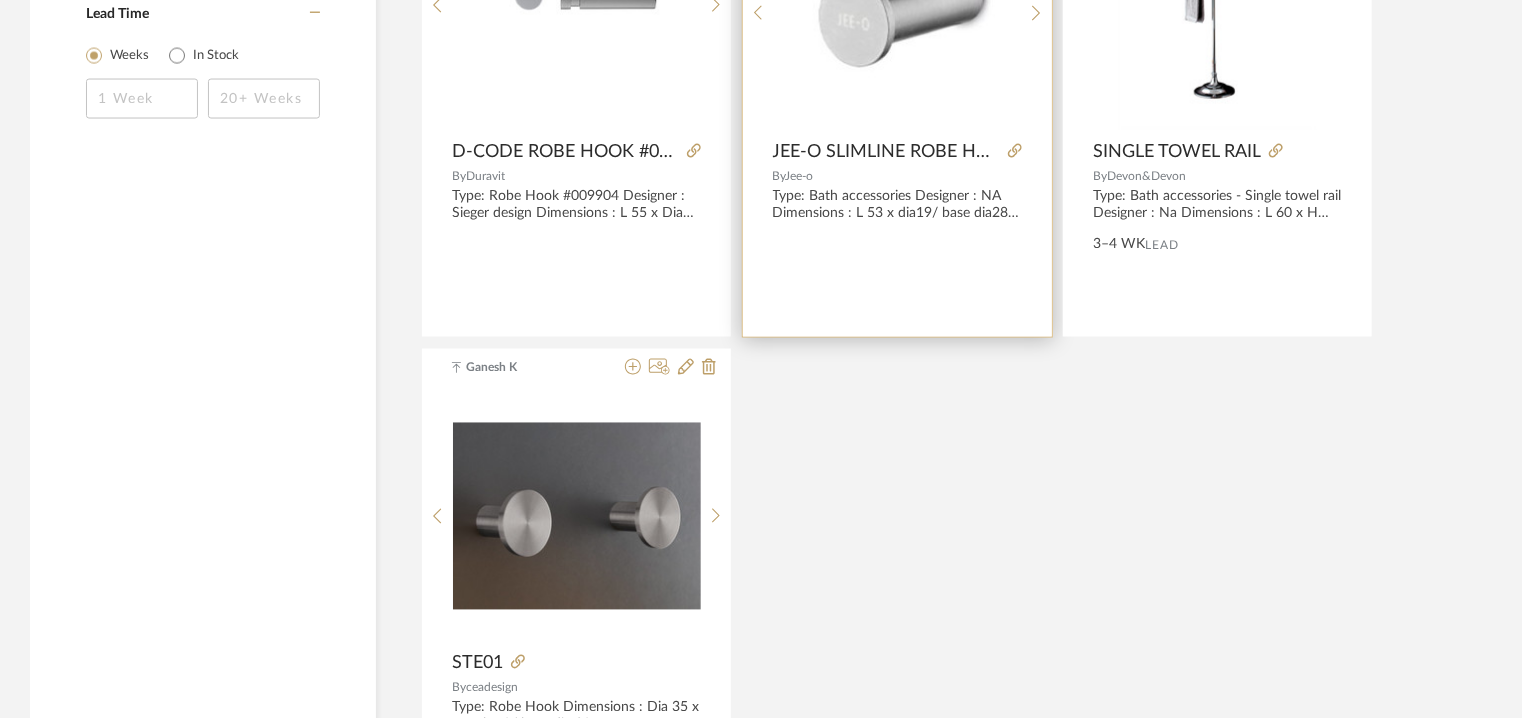 scroll, scrollTop: 1708, scrollLeft: 0, axis: vertical 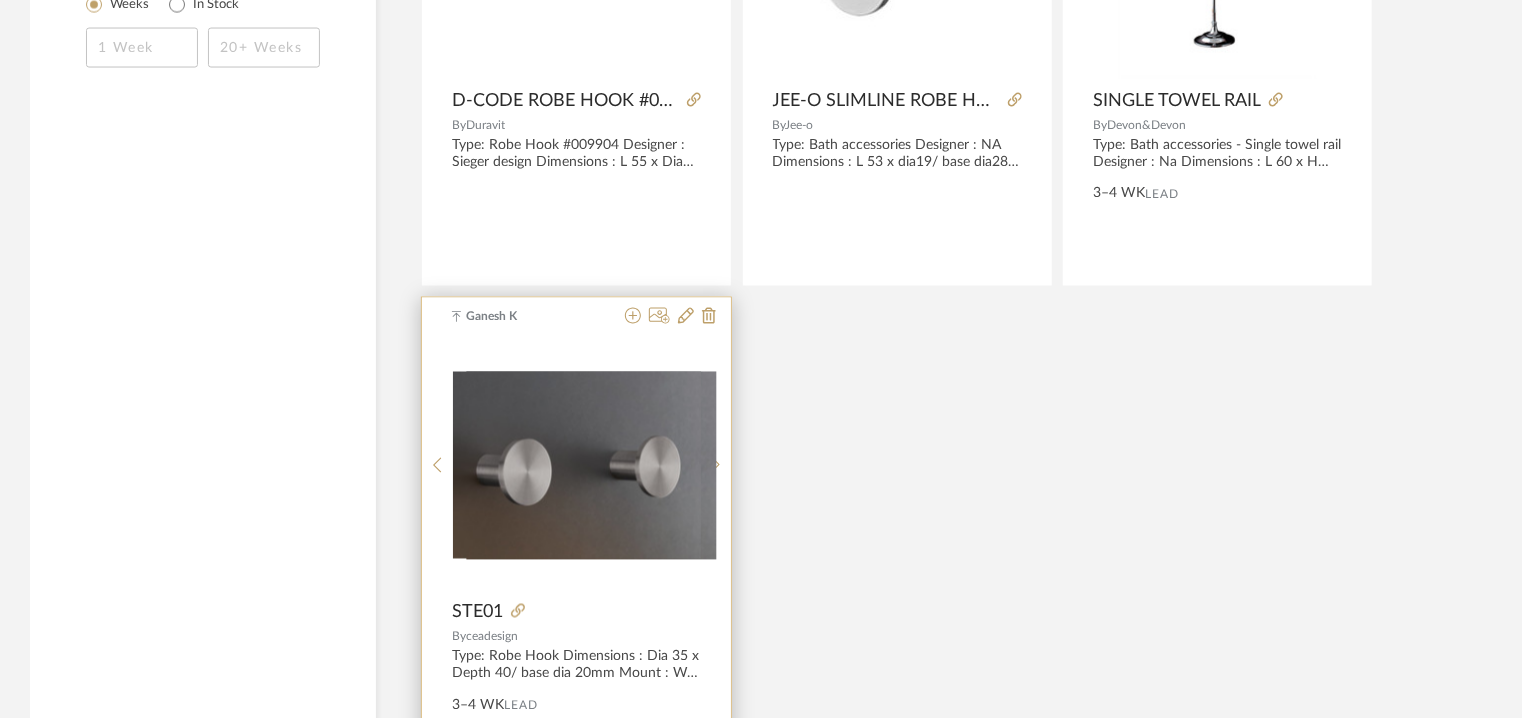 click on "STE01.pdf   STE01.pdf" at bounding box center (577, 466) 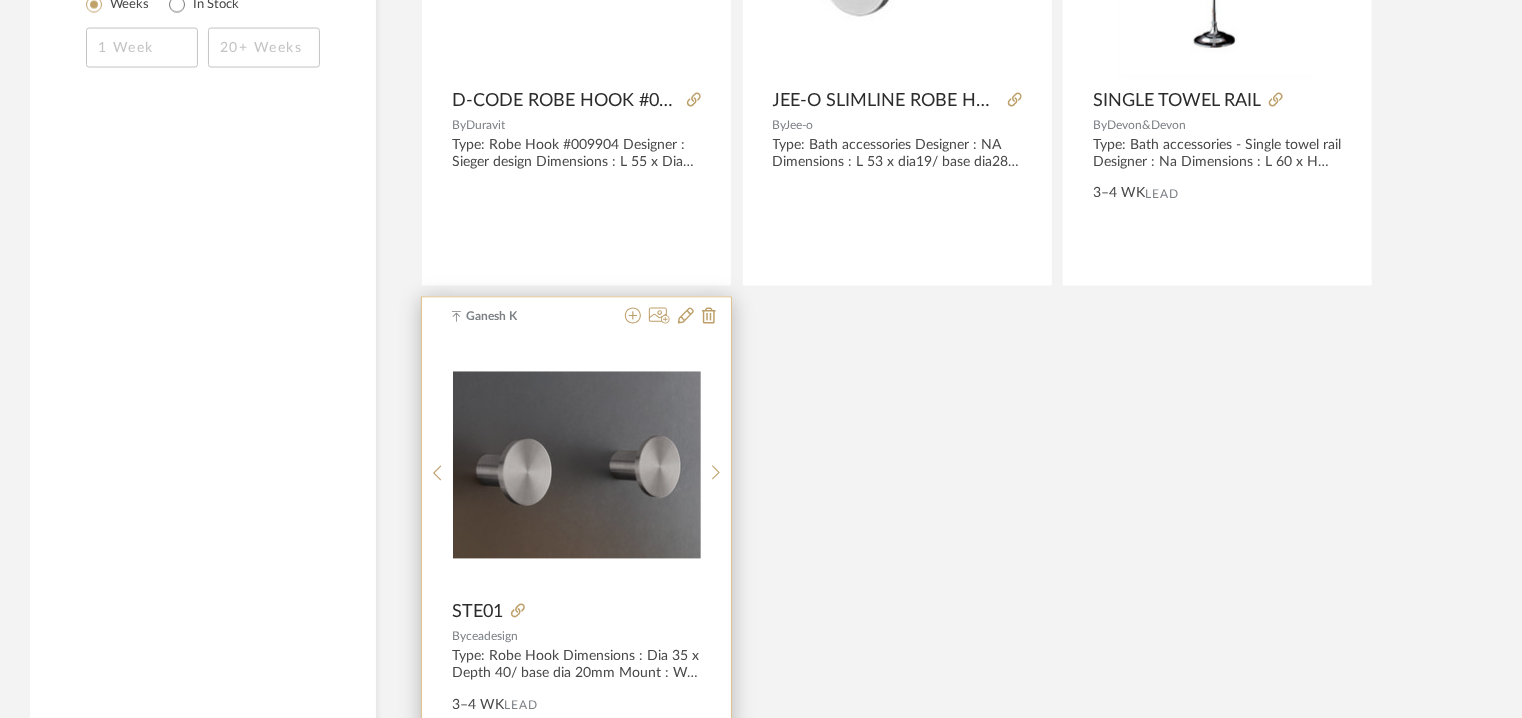 click at bounding box center [577, 465] 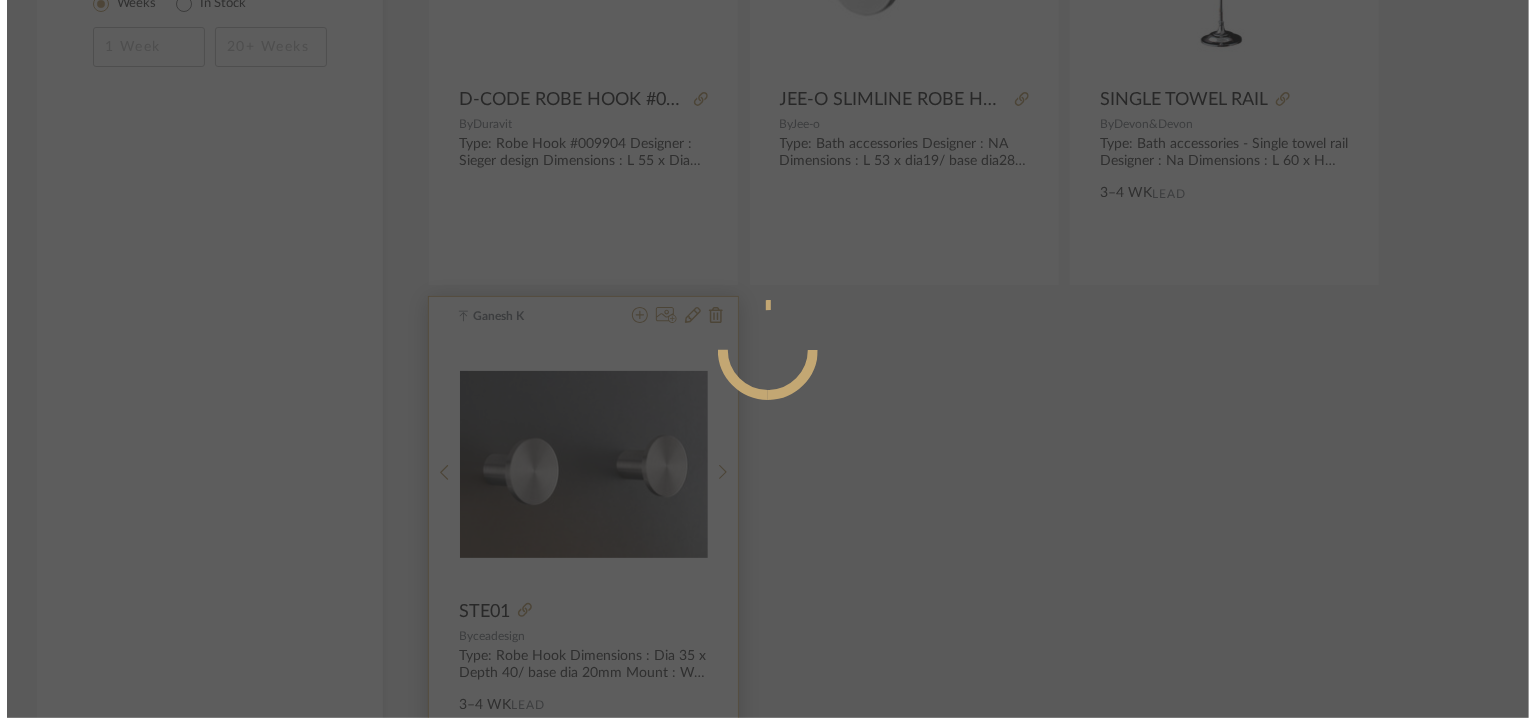 scroll, scrollTop: 0, scrollLeft: 0, axis: both 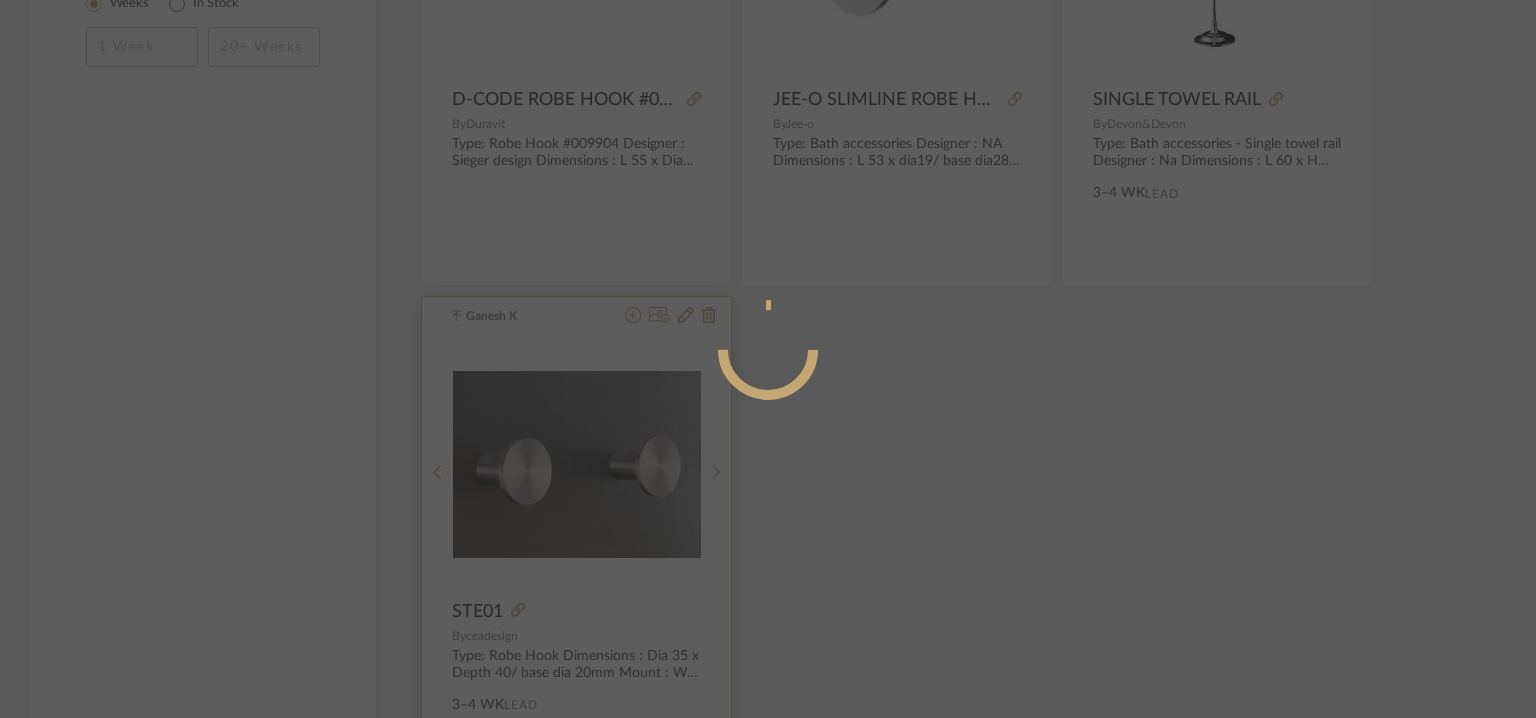 click at bounding box center (768, 430) 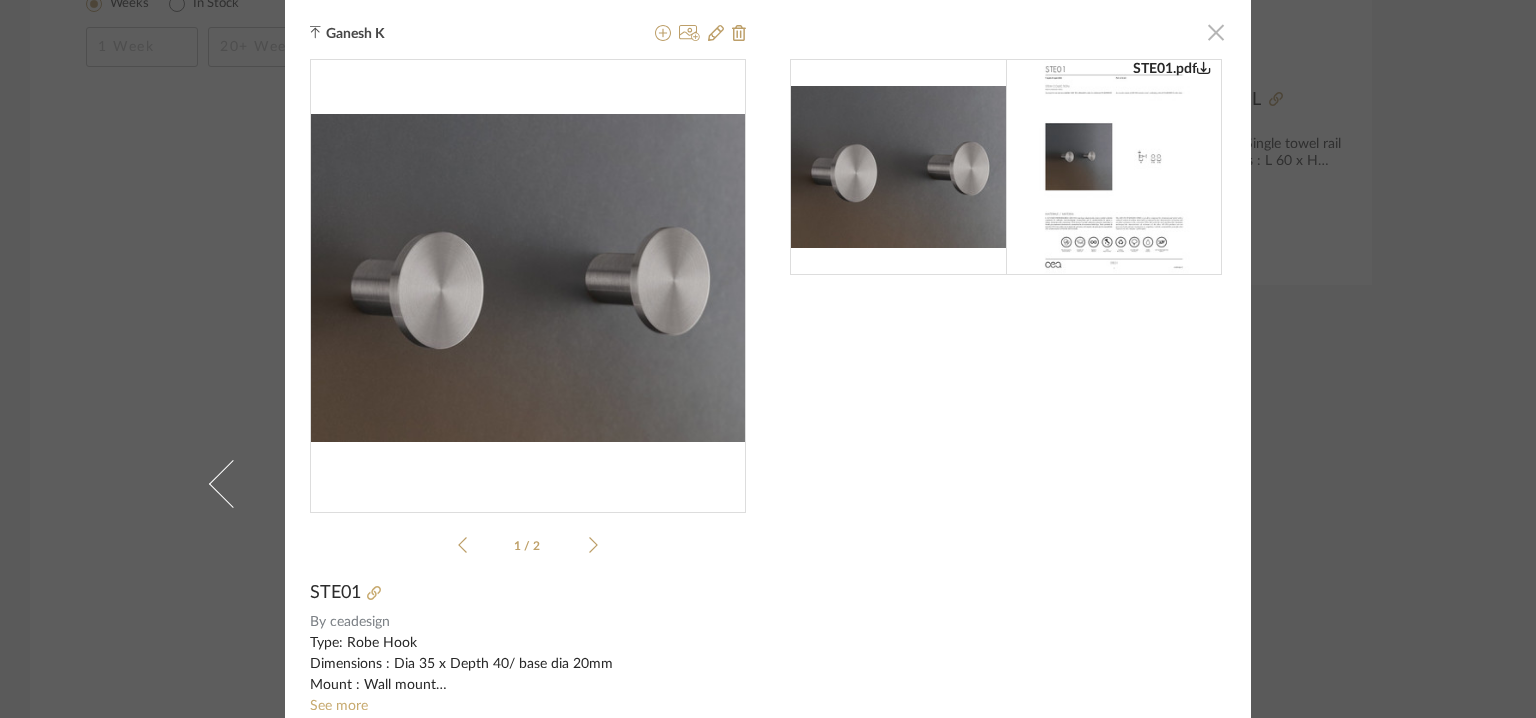 click 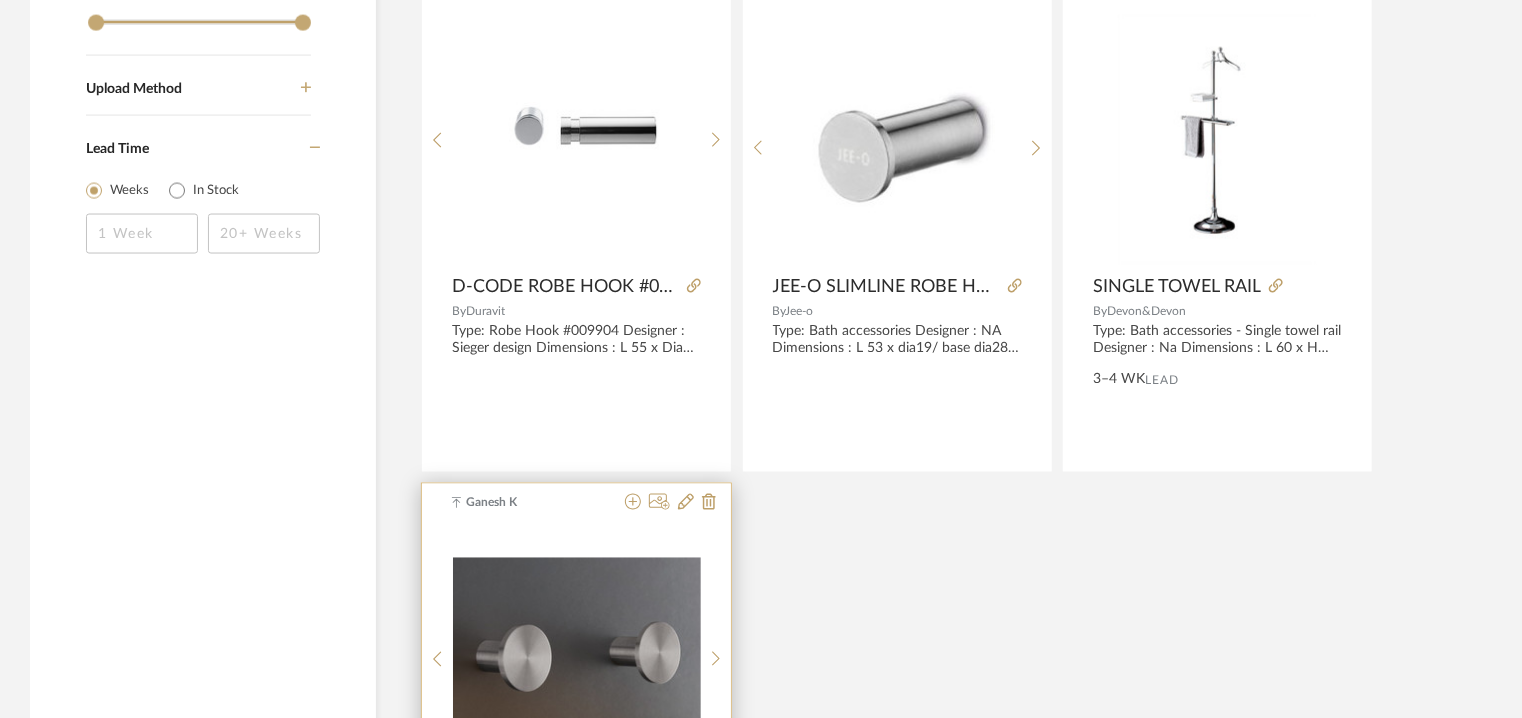 scroll, scrollTop: 1520, scrollLeft: 0, axis: vertical 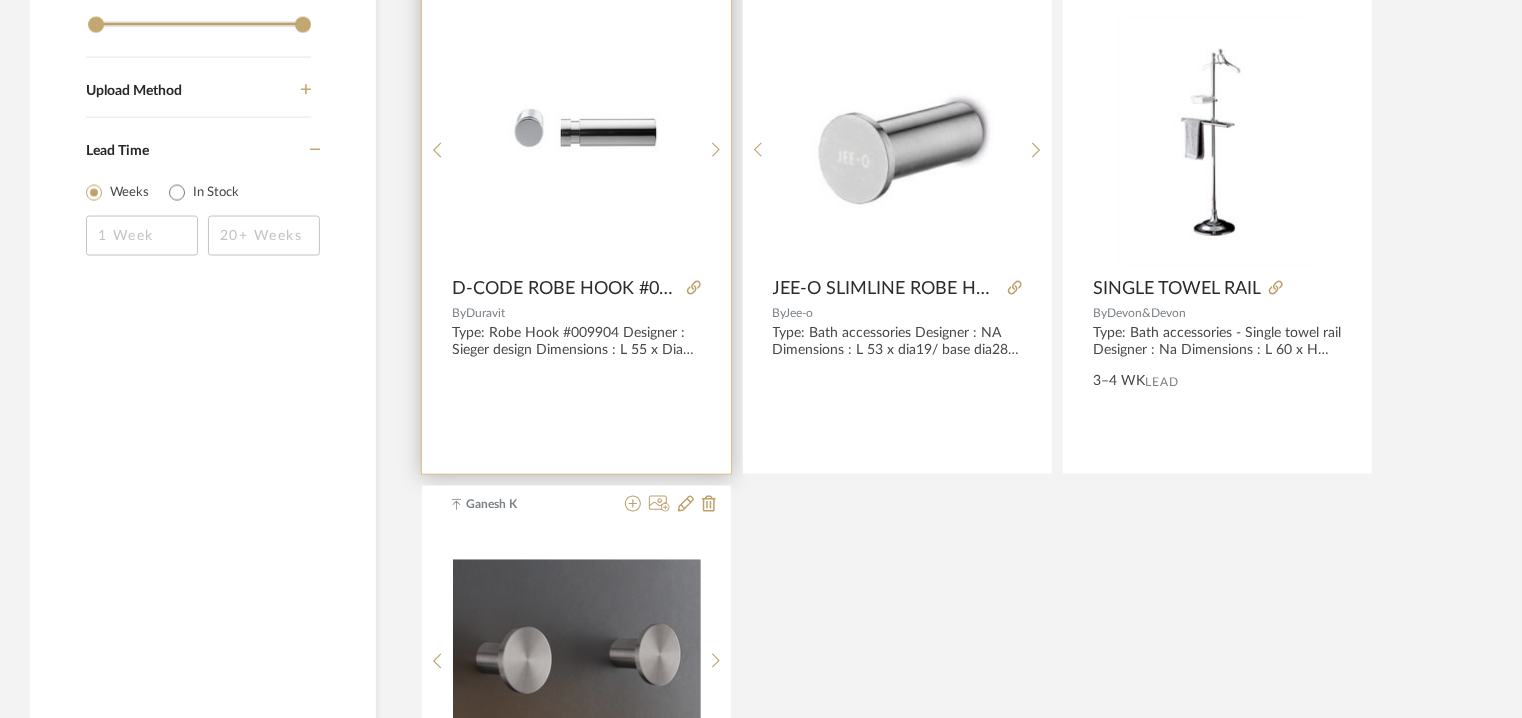 click at bounding box center (0, 0) 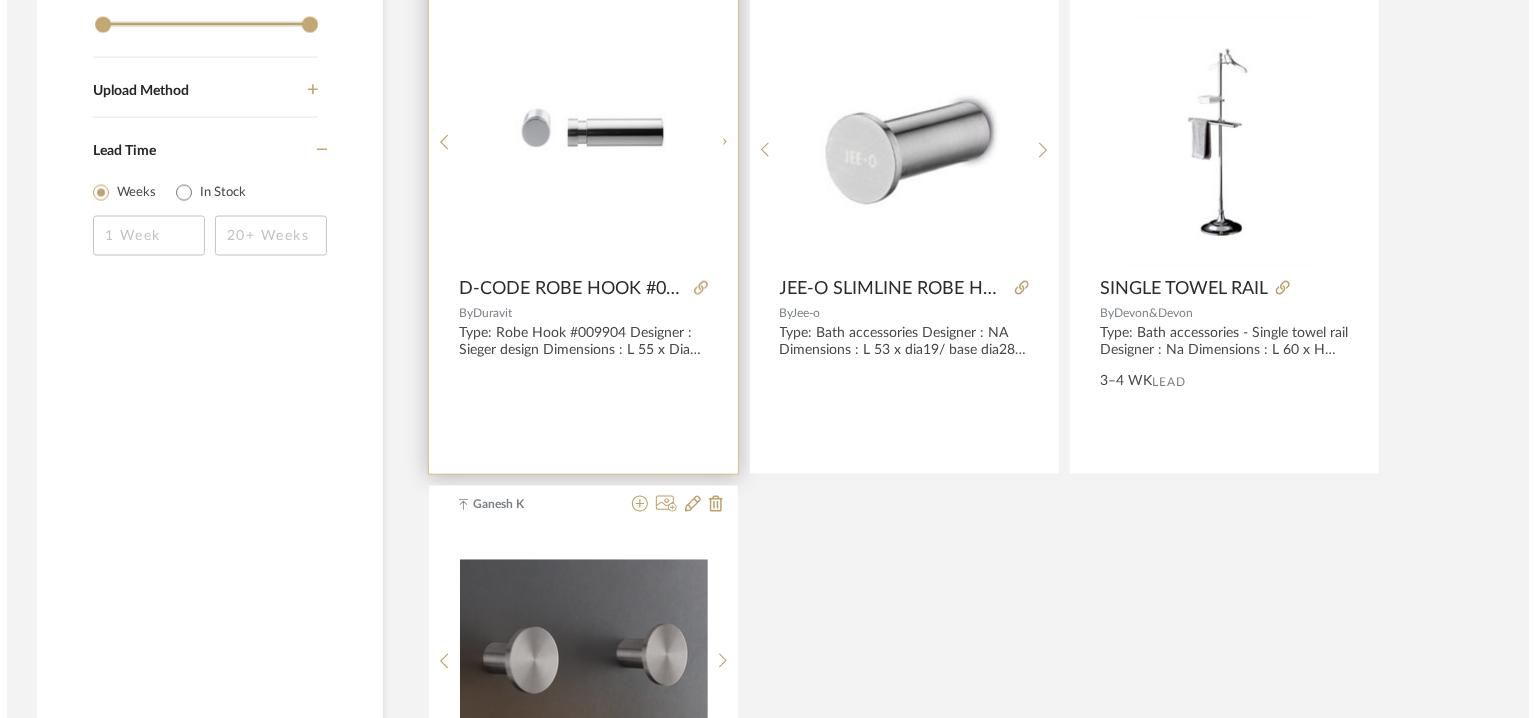 scroll, scrollTop: 0, scrollLeft: 0, axis: both 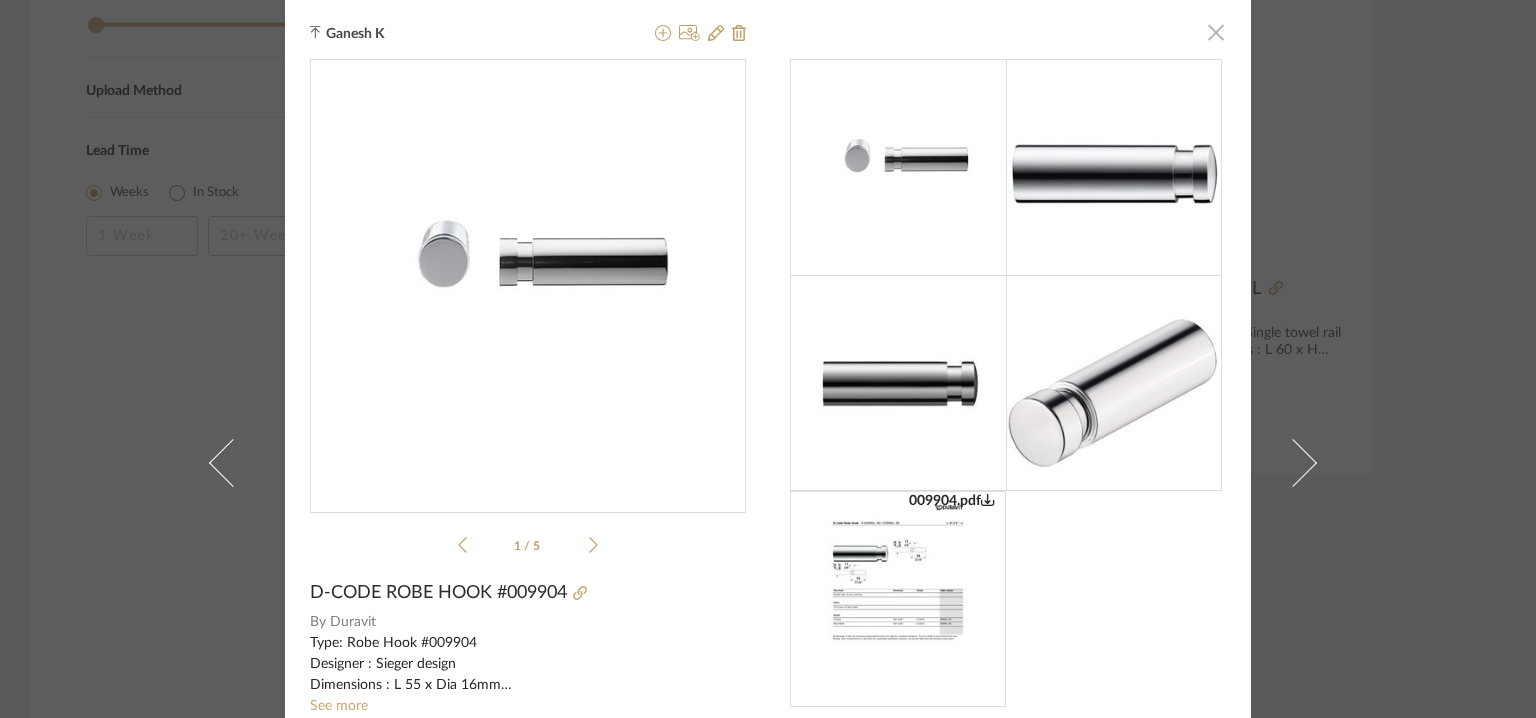 click 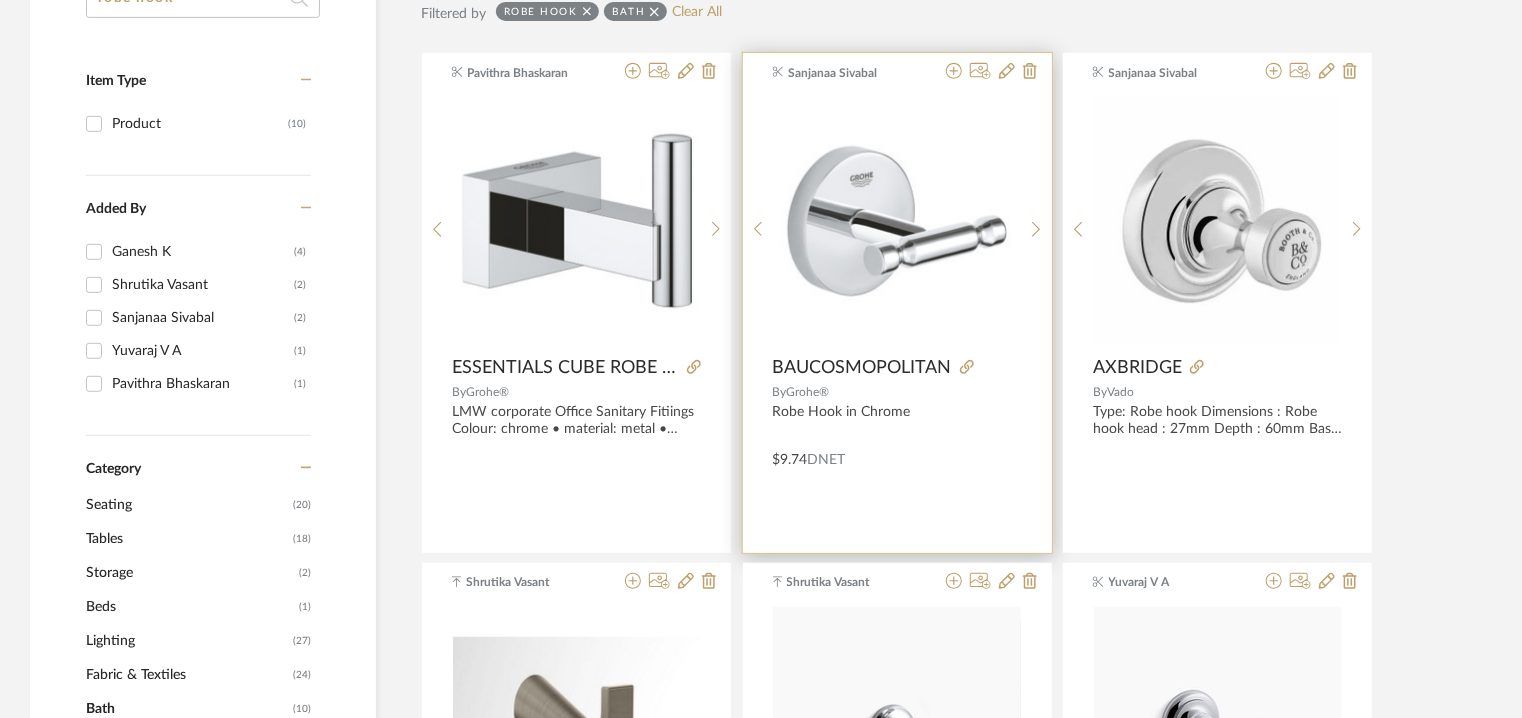 scroll, scrollTop: 320, scrollLeft: 0, axis: vertical 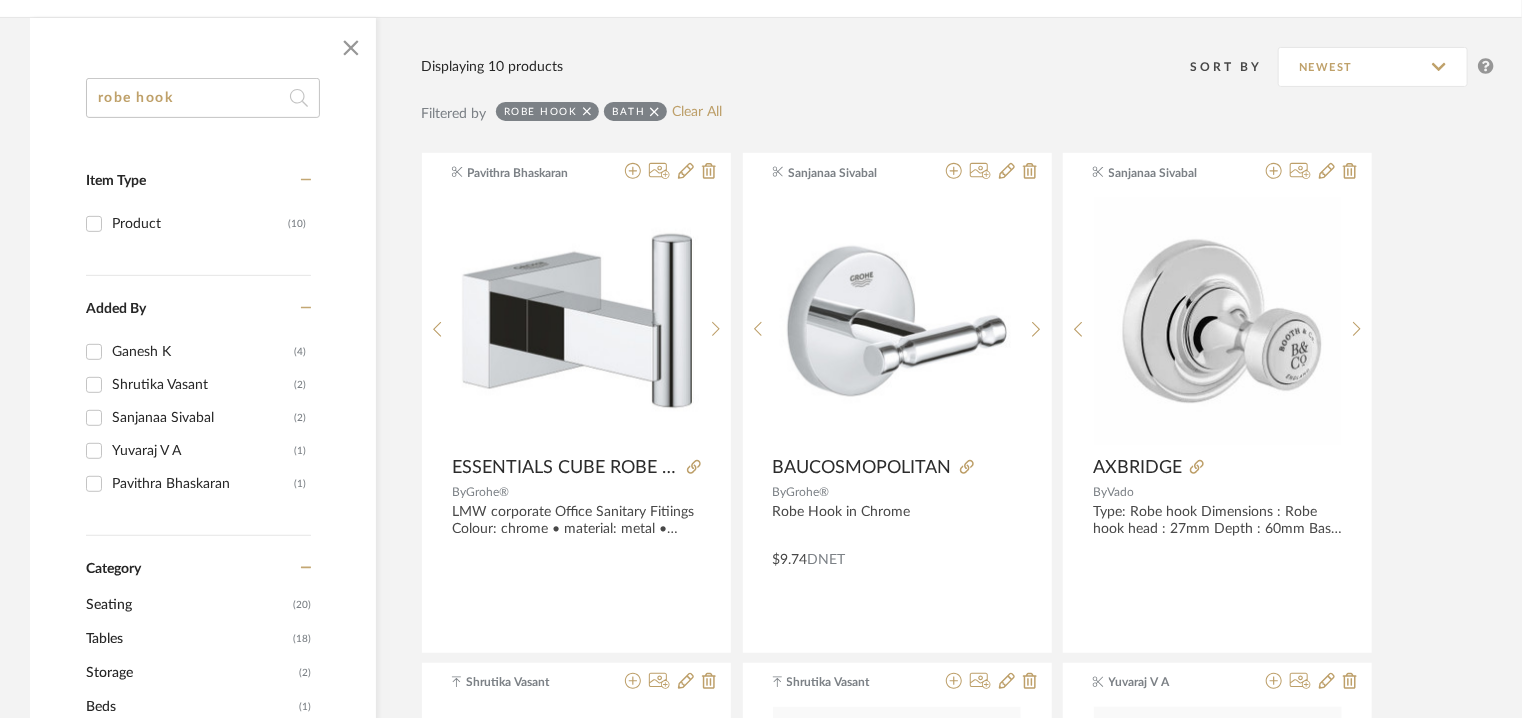 click 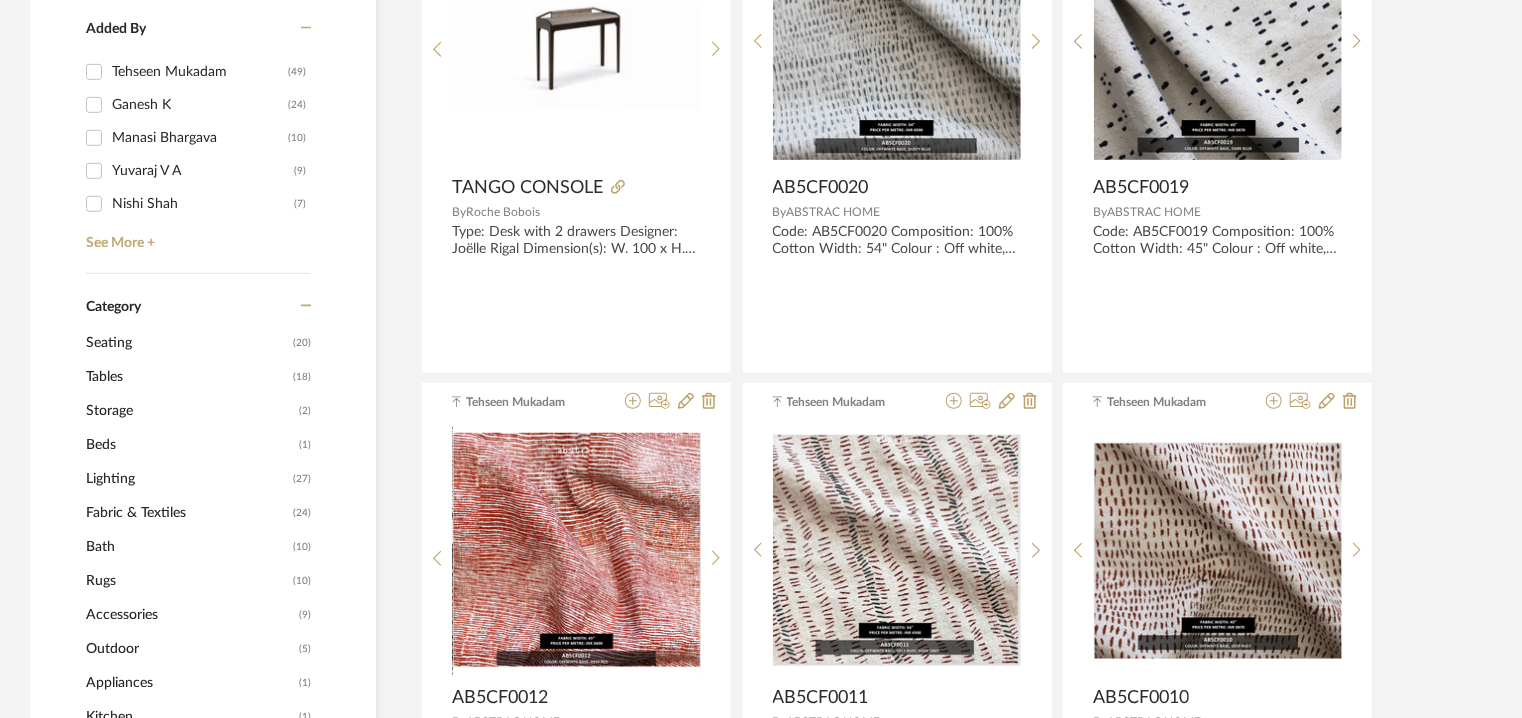 scroll, scrollTop: 558, scrollLeft: 0, axis: vertical 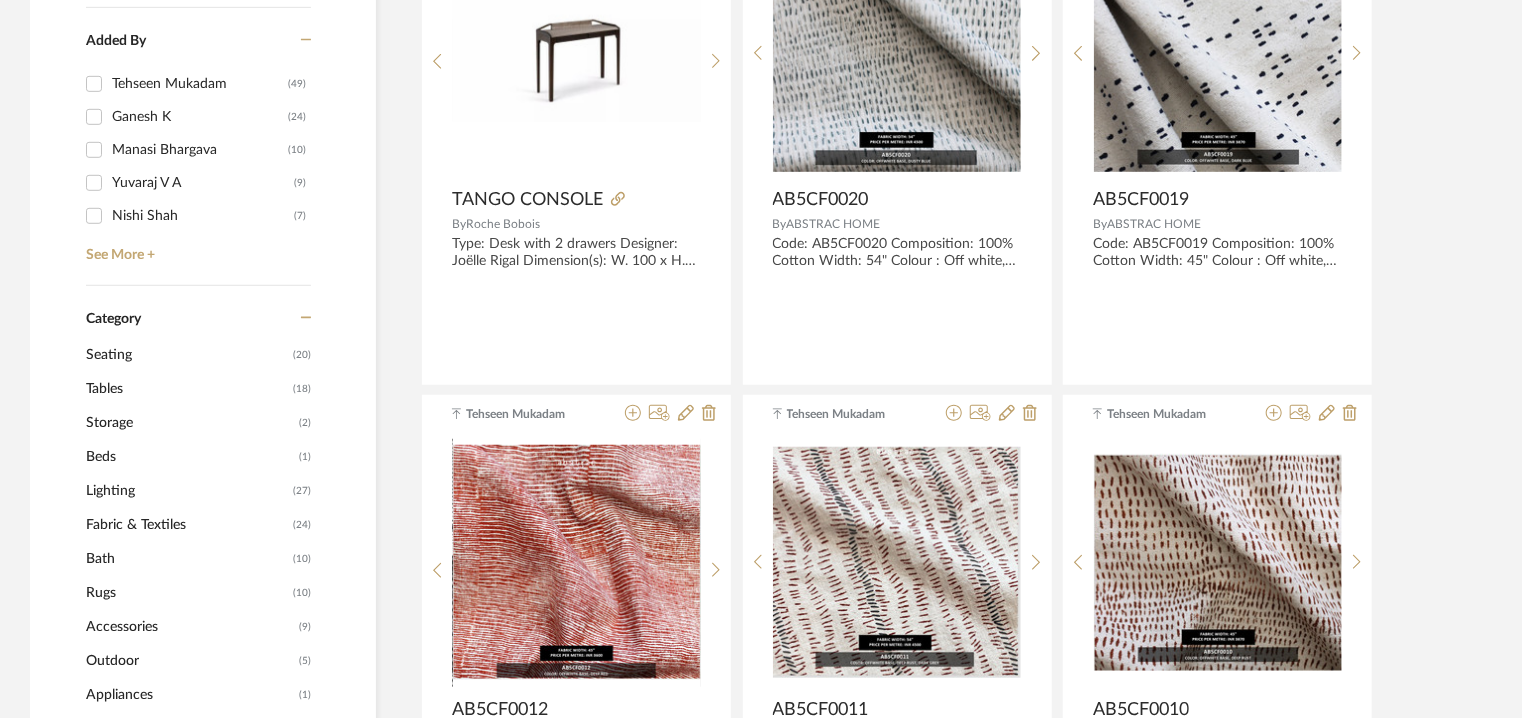 click on "Accessories" 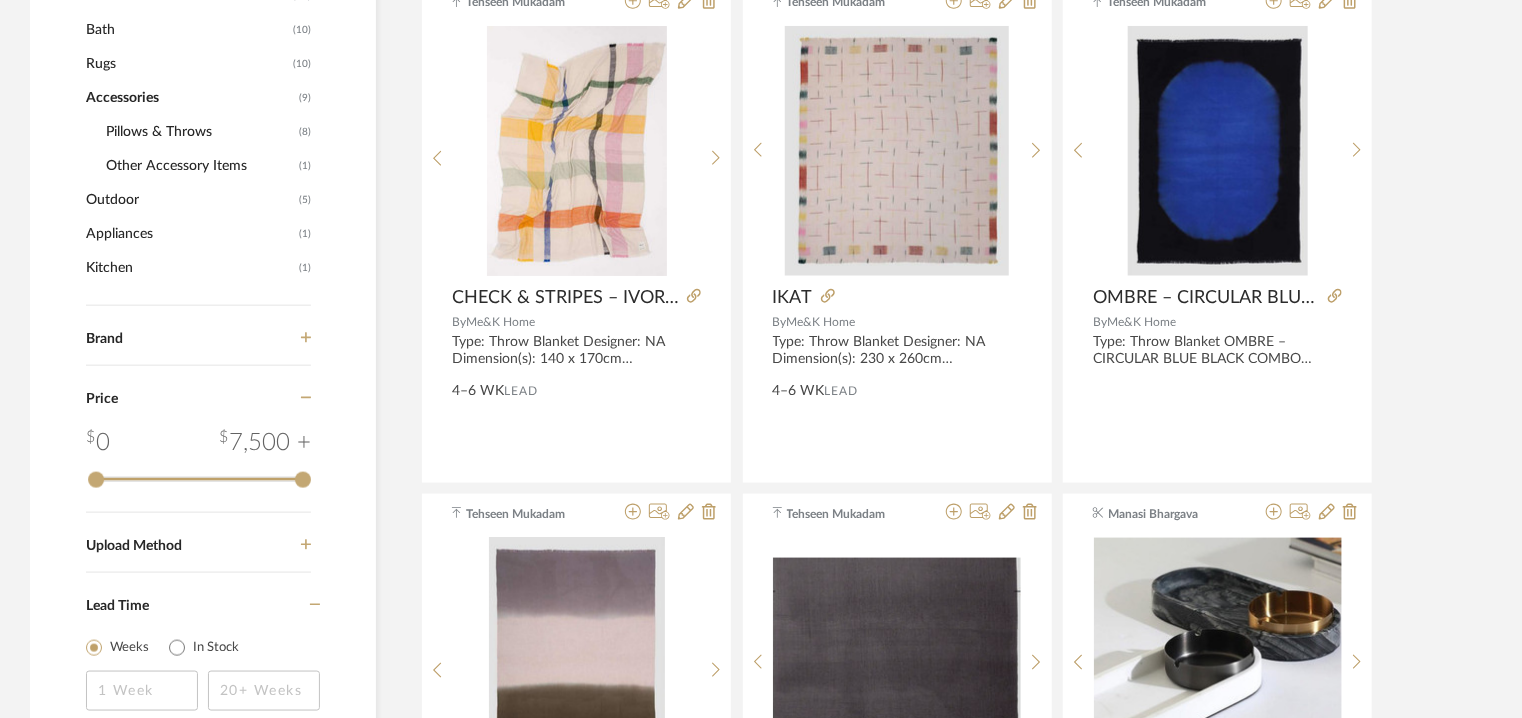 scroll, scrollTop: 600, scrollLeft: 0, axis: vertical 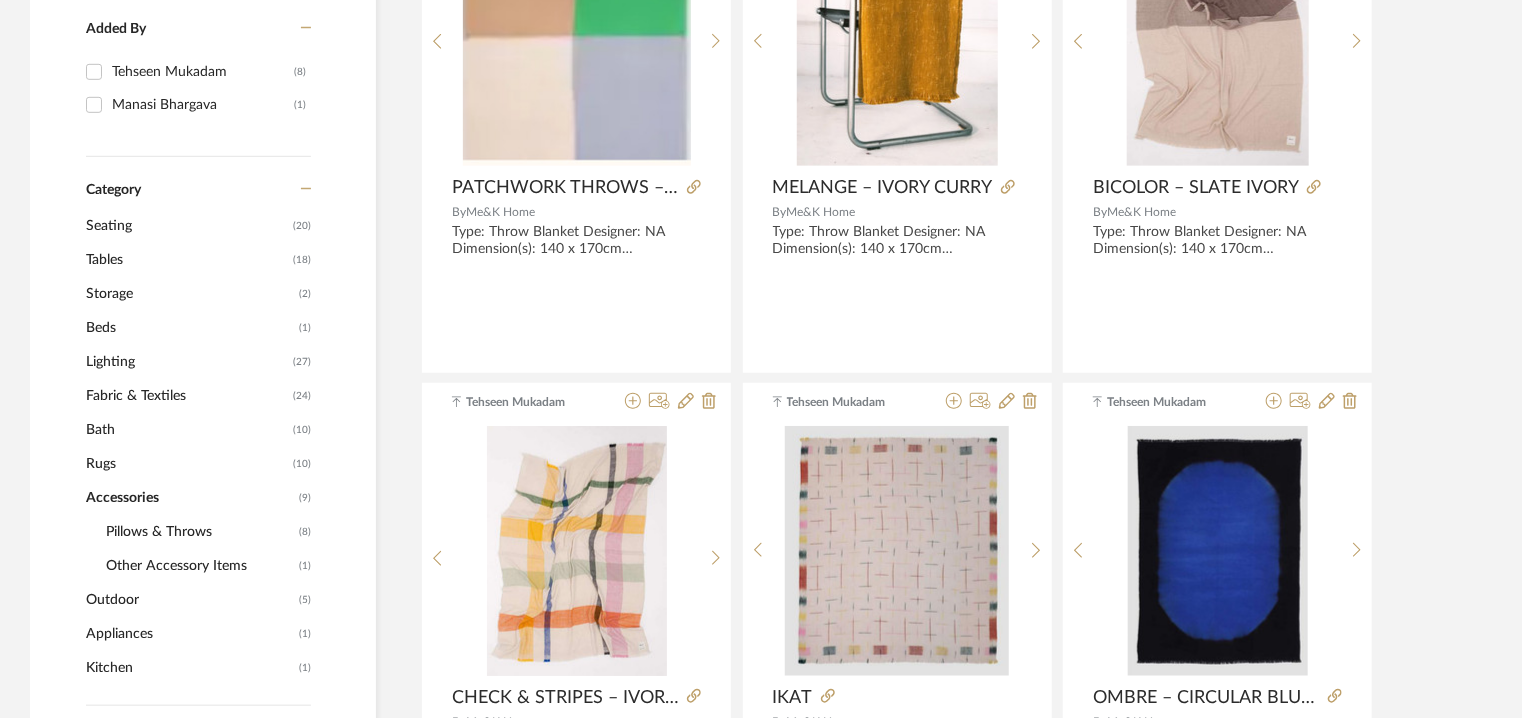 click on "Bath" 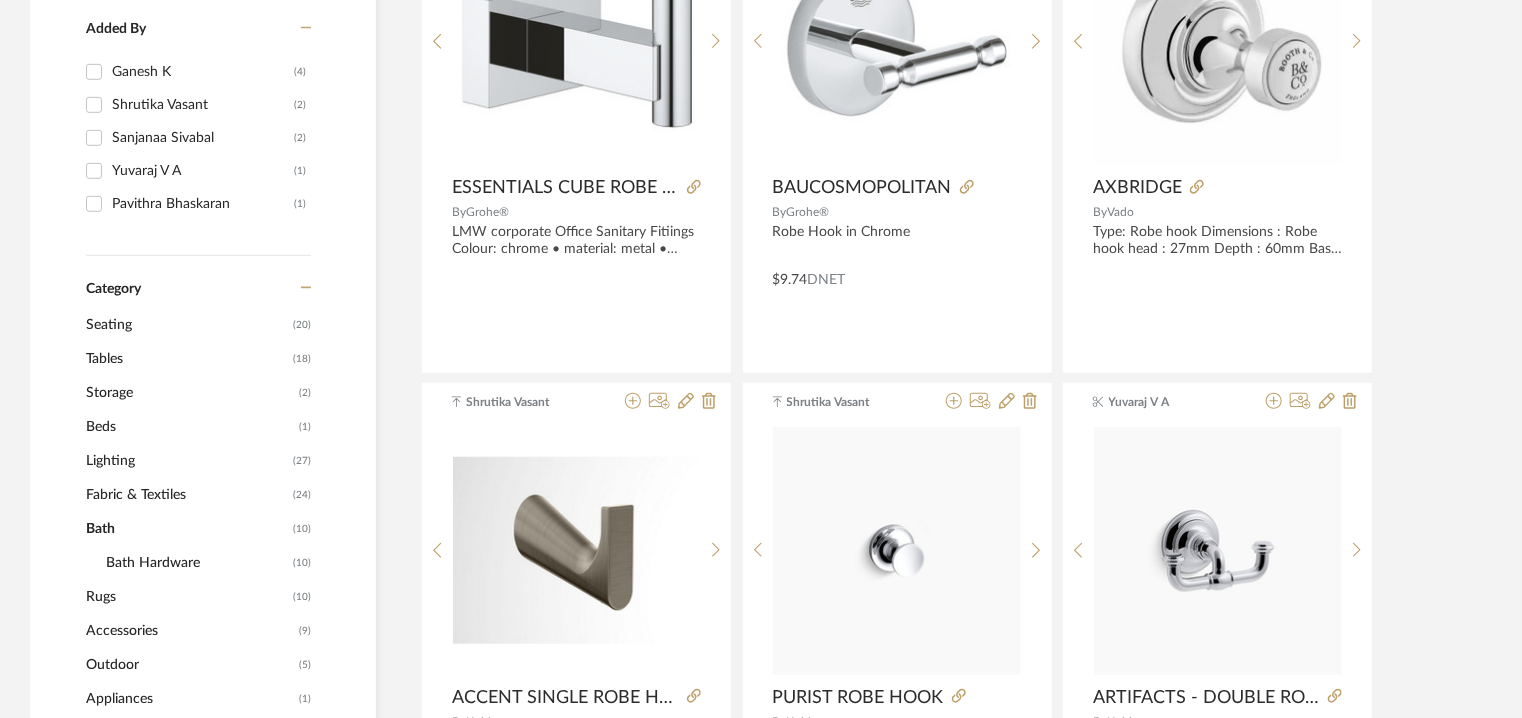 click on "Bath Hardware" 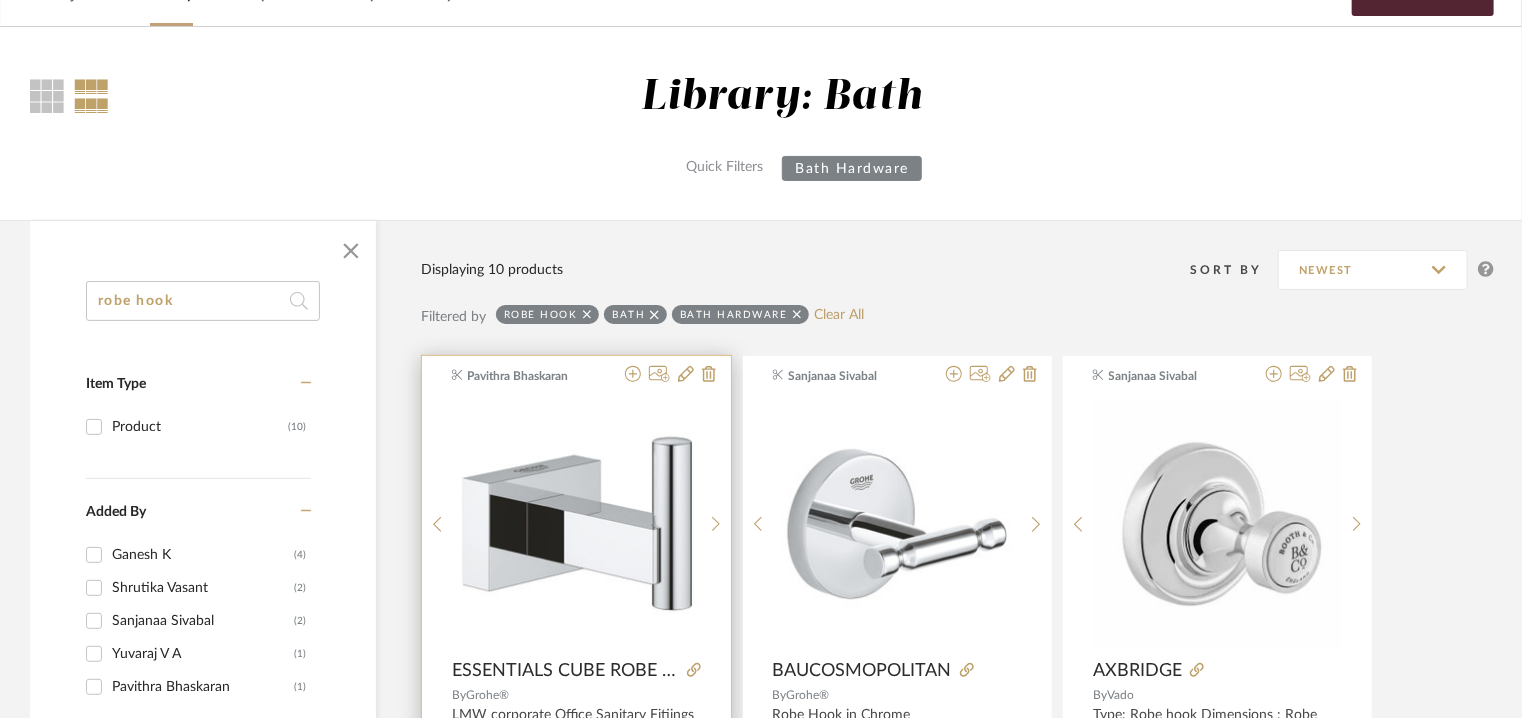 scroll, scrollTop: 0, scrollLeft: 0, axis: both 